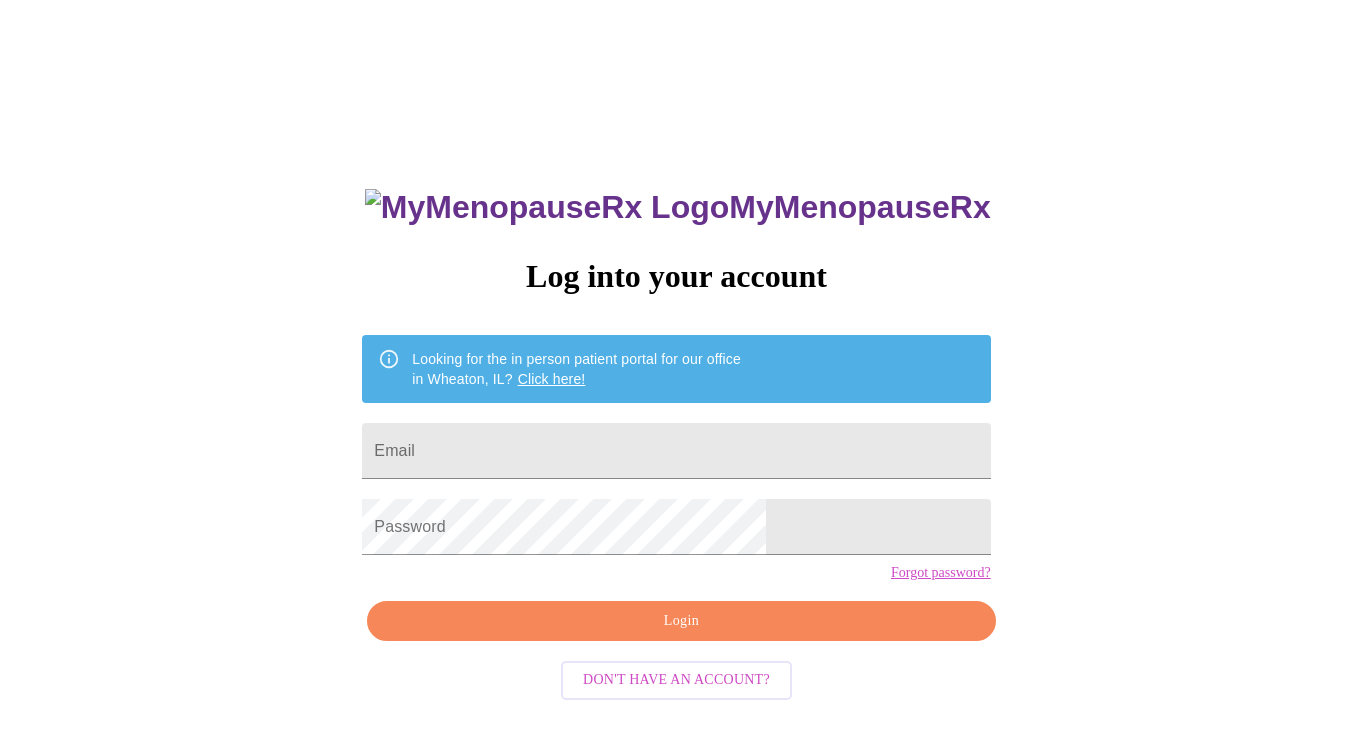 scroll, scrollTop: 0, scrollLeft: 0, axis: both 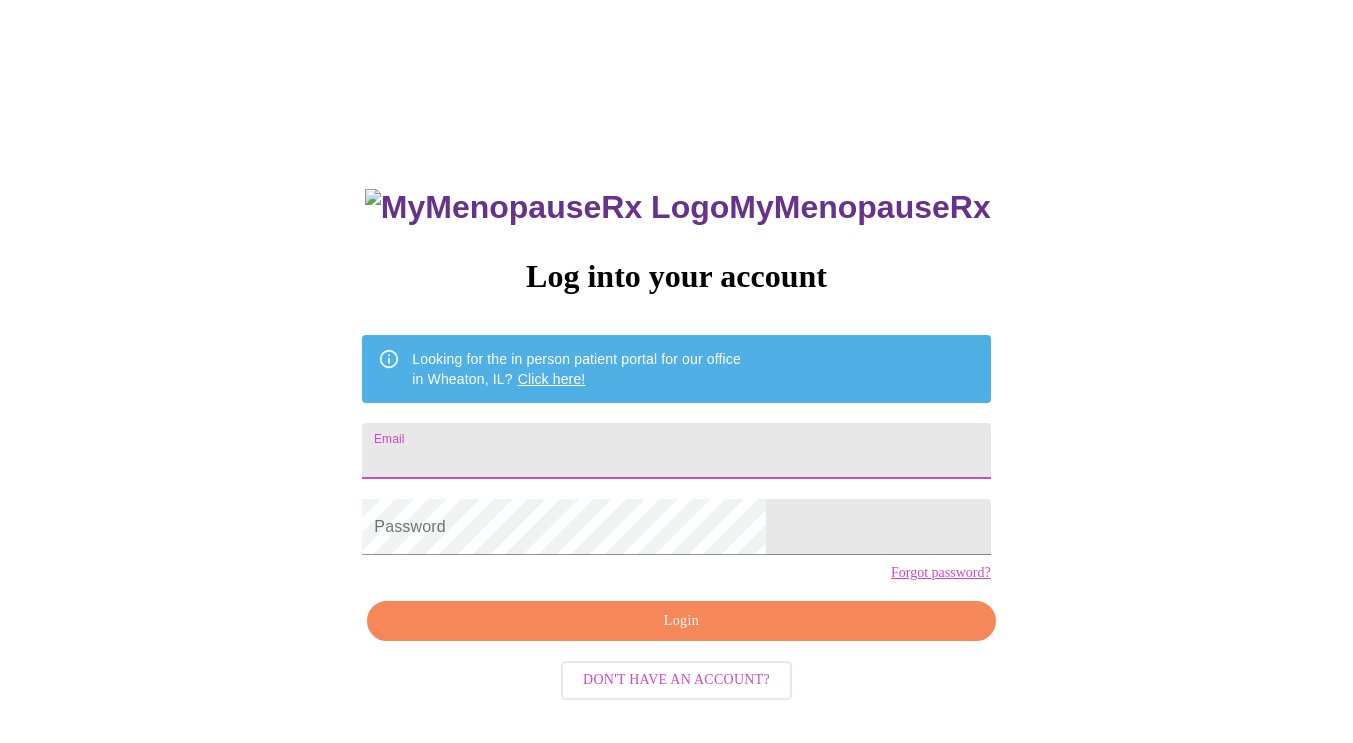 click on "Email" at bounding box center (676, 451) 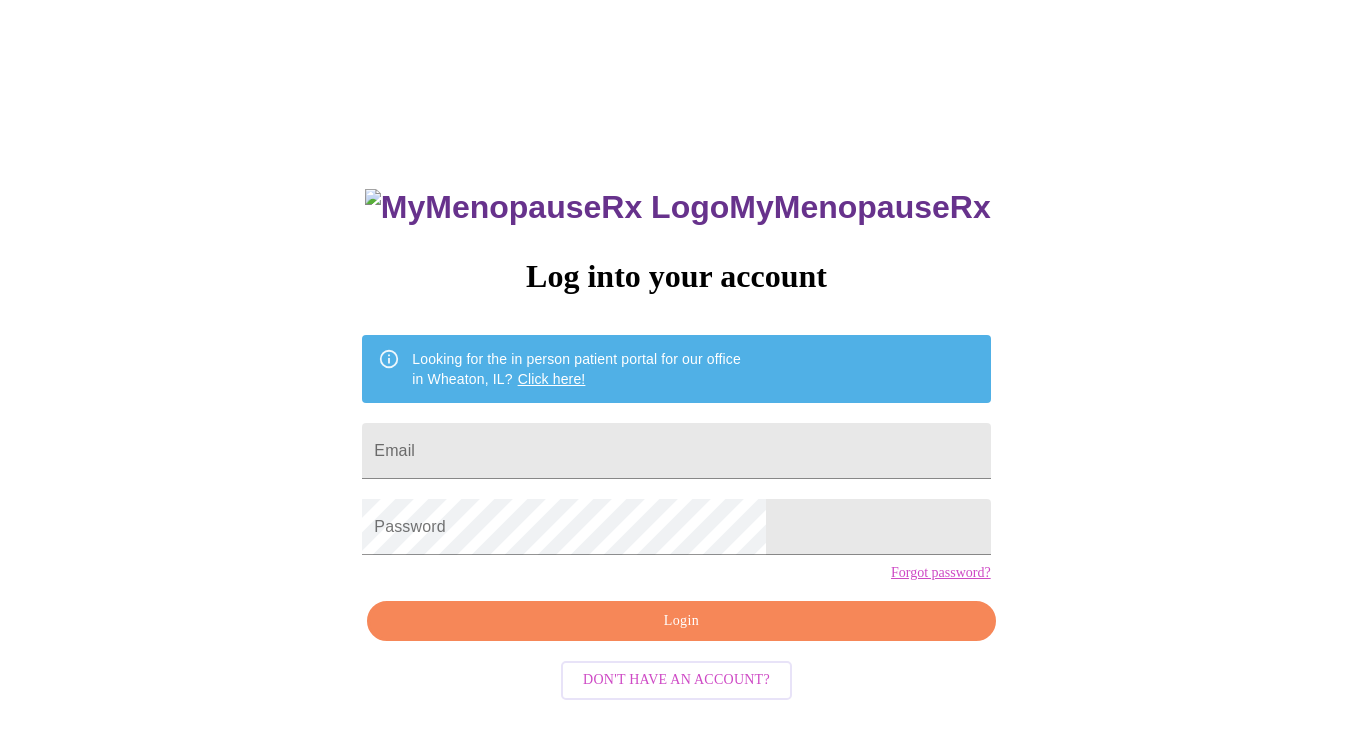 click on "MyMenopauseRx Log into your account Looking for the in person patient portal for our office   in Wheaton, IL? Click here! Email Password Forgot password? Login Don't have an account?" at bounding box center [676, 454] 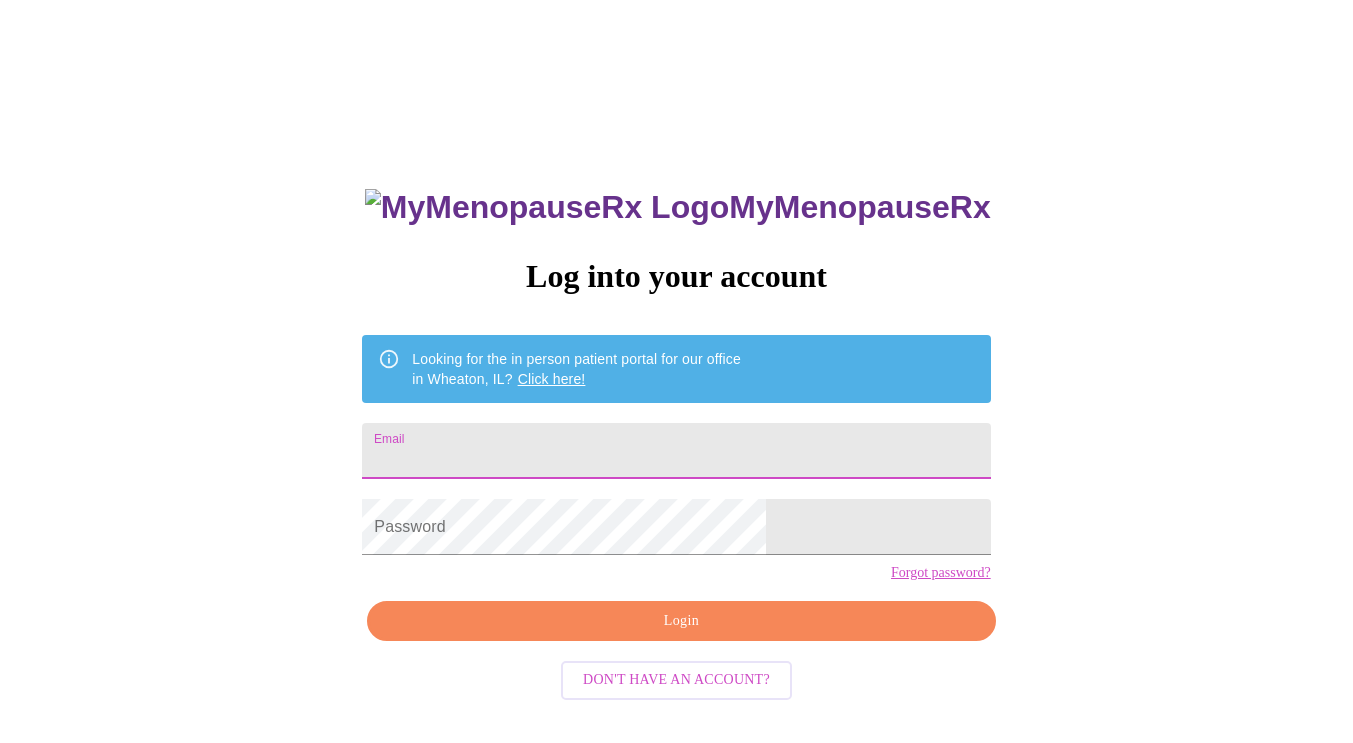 click on "Email" at bounding box center (676, 451) 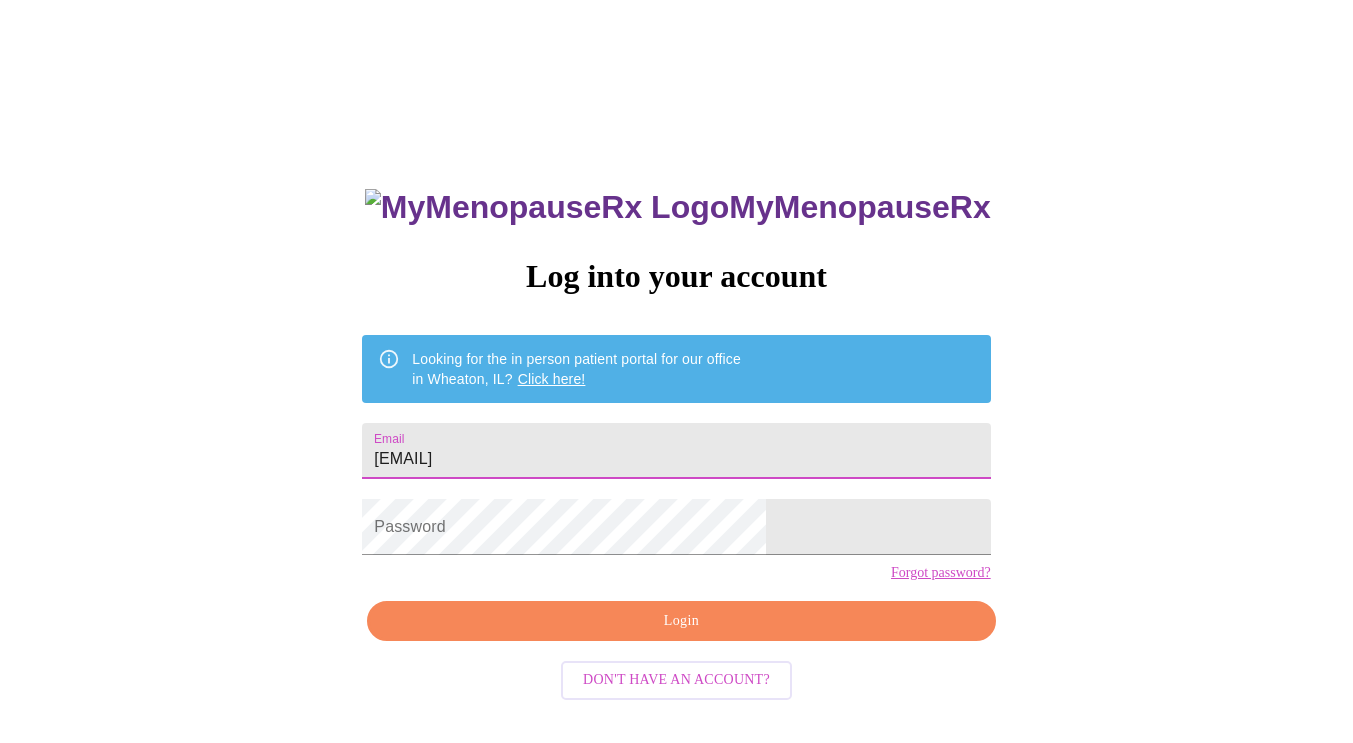 type on "[EMAIL]" 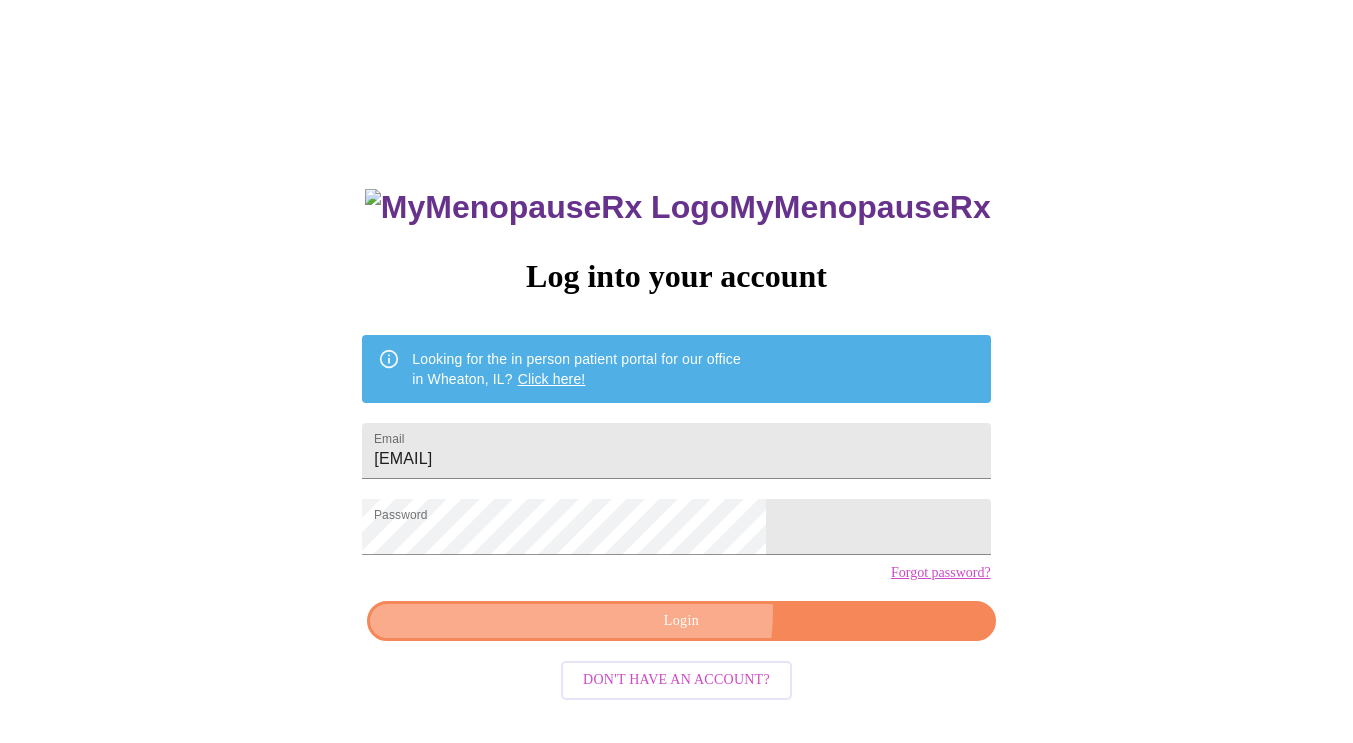 click on "Login" at bounding box center [681, 621] 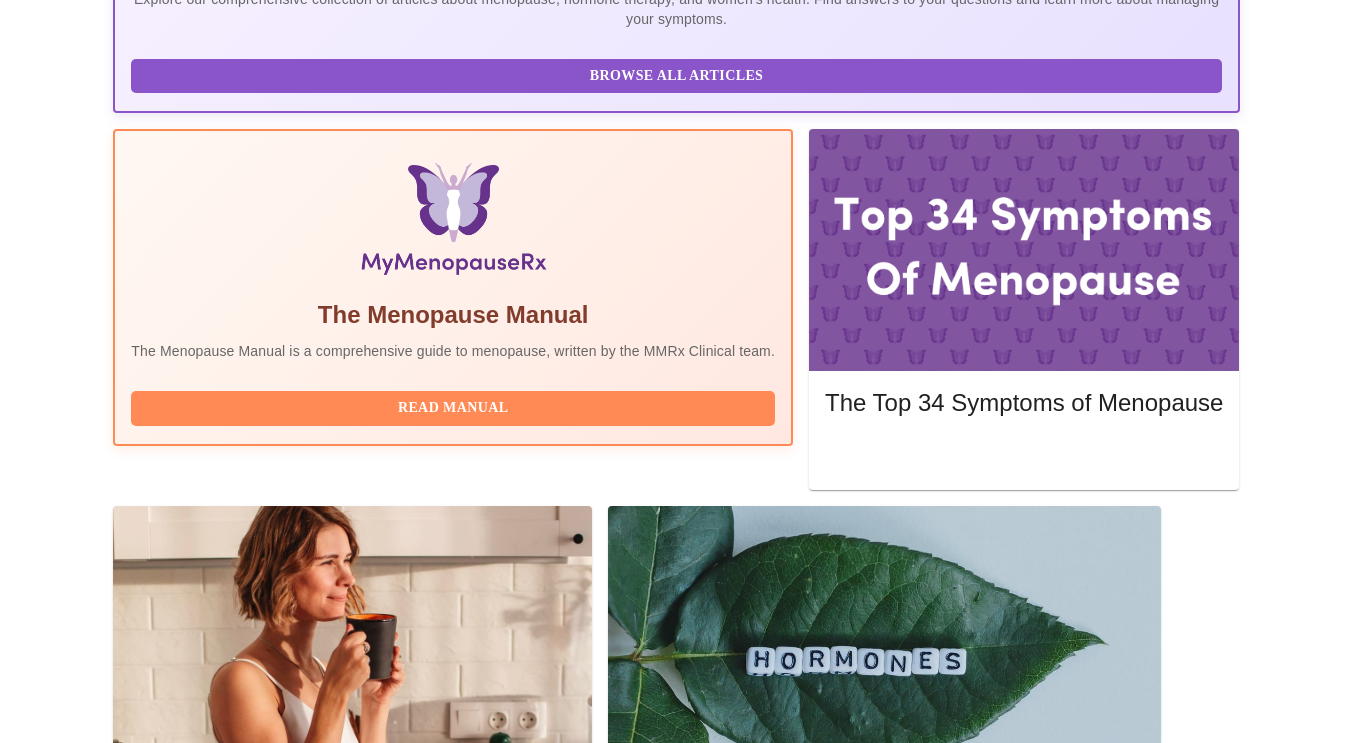 scroll, scrollTop: 512, scrollLeft: 0, axis: vertical 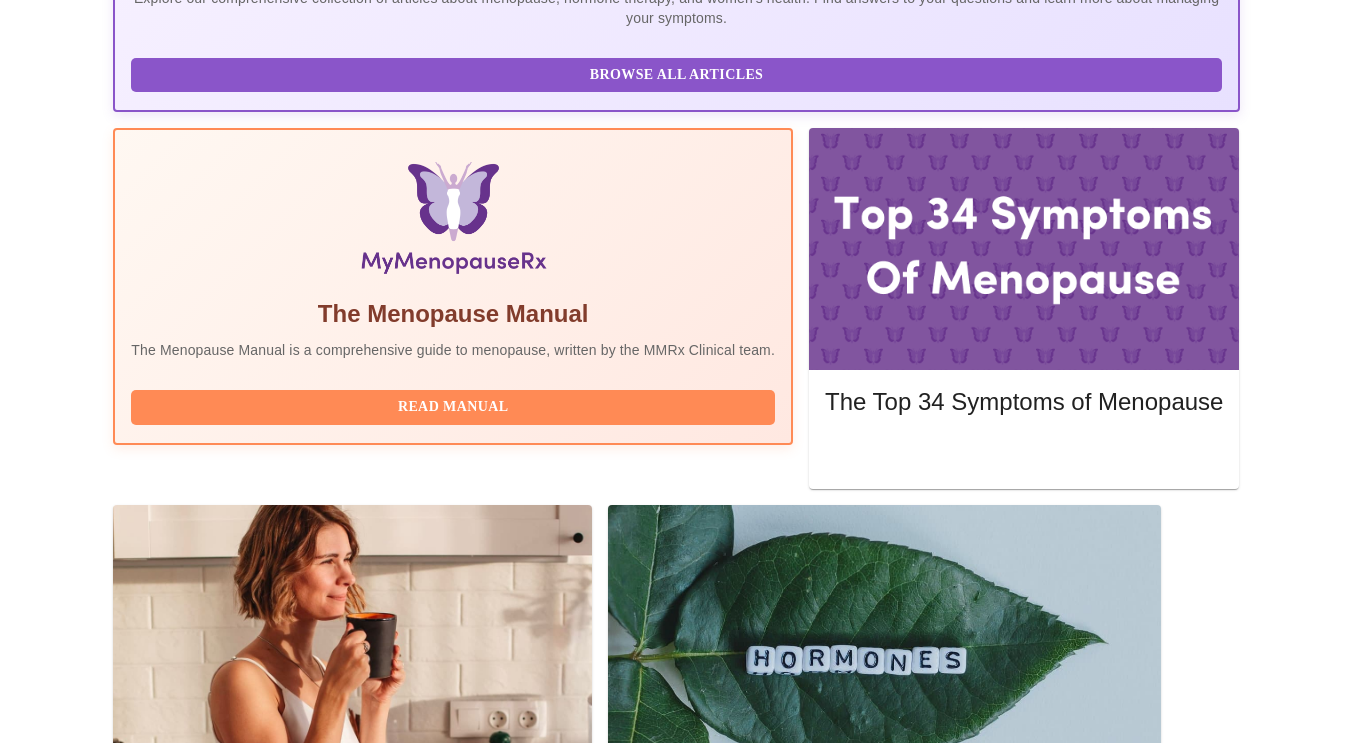 click on "Complete Pre-Assessment" at bounding box center [1104, 1711] 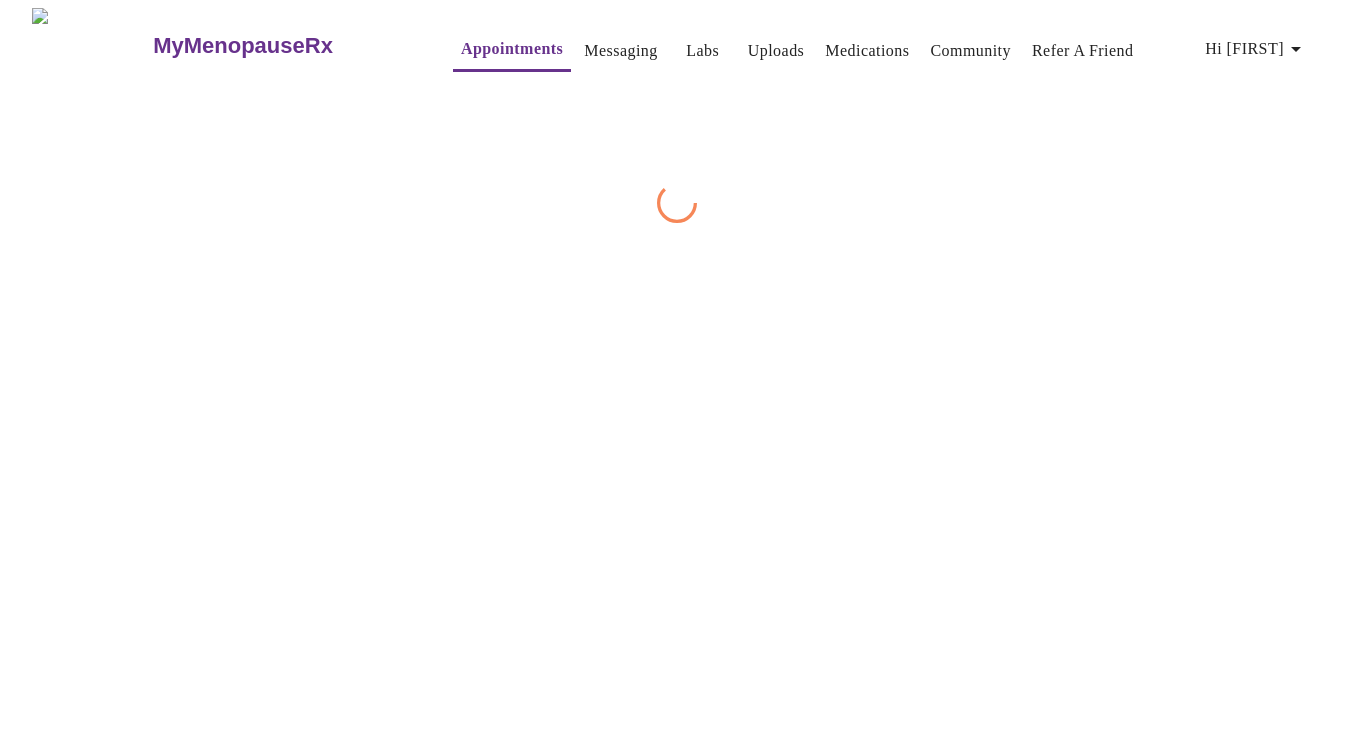 scroll, scrollTop: 0, scrollLeft: 0, axis: both 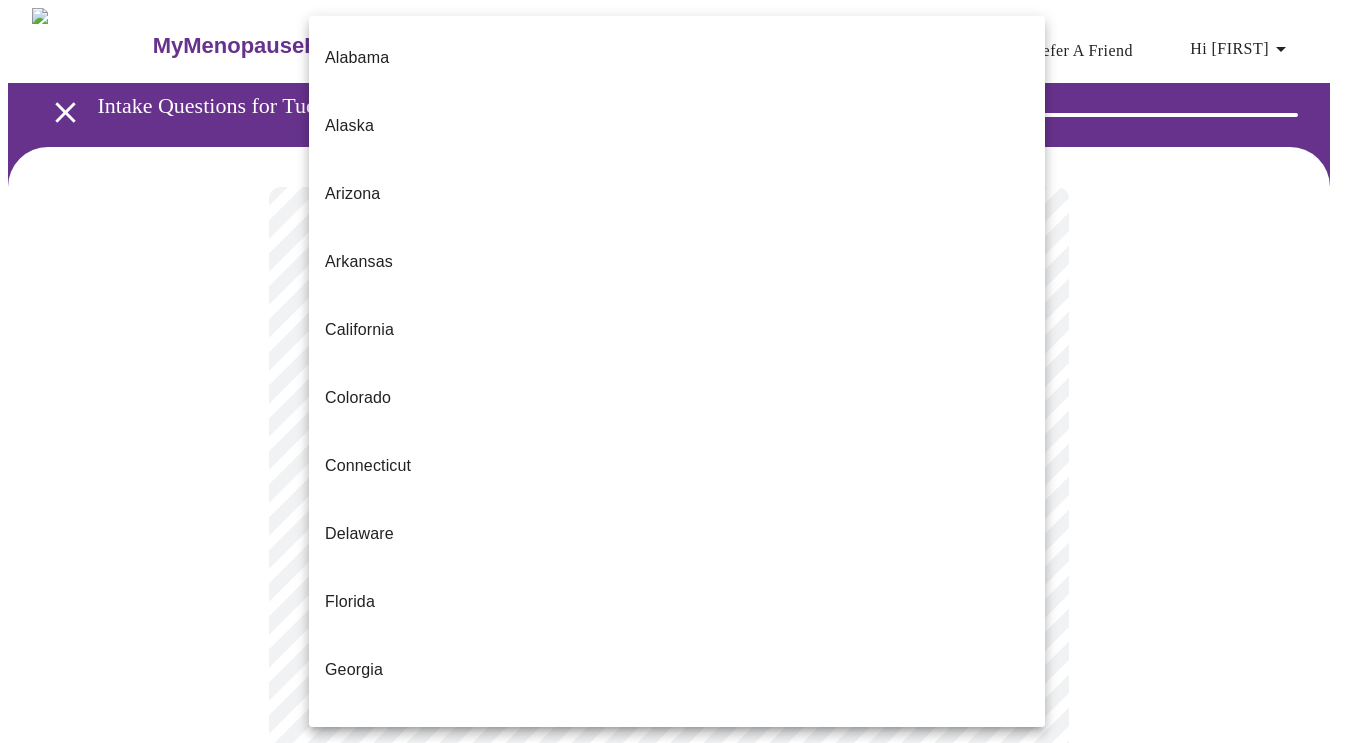 click on "MyMenopauseRx Appointments Messaging Labs Uploads Medications Community Refer a Friend Hi [FIRST]   Intake Questions for Tue, Aug 5th 2025 @ 5:40pm-6:00pm 1  /  13 Settings Billing Invoices Log out [STATE]
[STATE]
[STATE]
[STATE]
[STATE]
[STATE]
[STATE]
[STATE]
[STATE]
[STATE]
[STATE]
[STATE]
[STATE]
[STATE]
[STATE]
[STATE]
[STATE]
[STATE]
[STATE]
[STATE]
[STATE]
[STATE]
[STATE]
[STATE]
[STATE]
[STATE]
[STATE]
[STATE]
[STATE]
[STATE]
[STATE]
[STATE]
[STATE]
[STATE]
[STATE]
[STATE]
[STATE]
[STATE]
[STATE]
[STATE]
[STATE]
[STATE]
[STATE]
[STATE]
[STATE]
[STATE]
[STATE]
[STATE]" at bounding box center [676, 921] 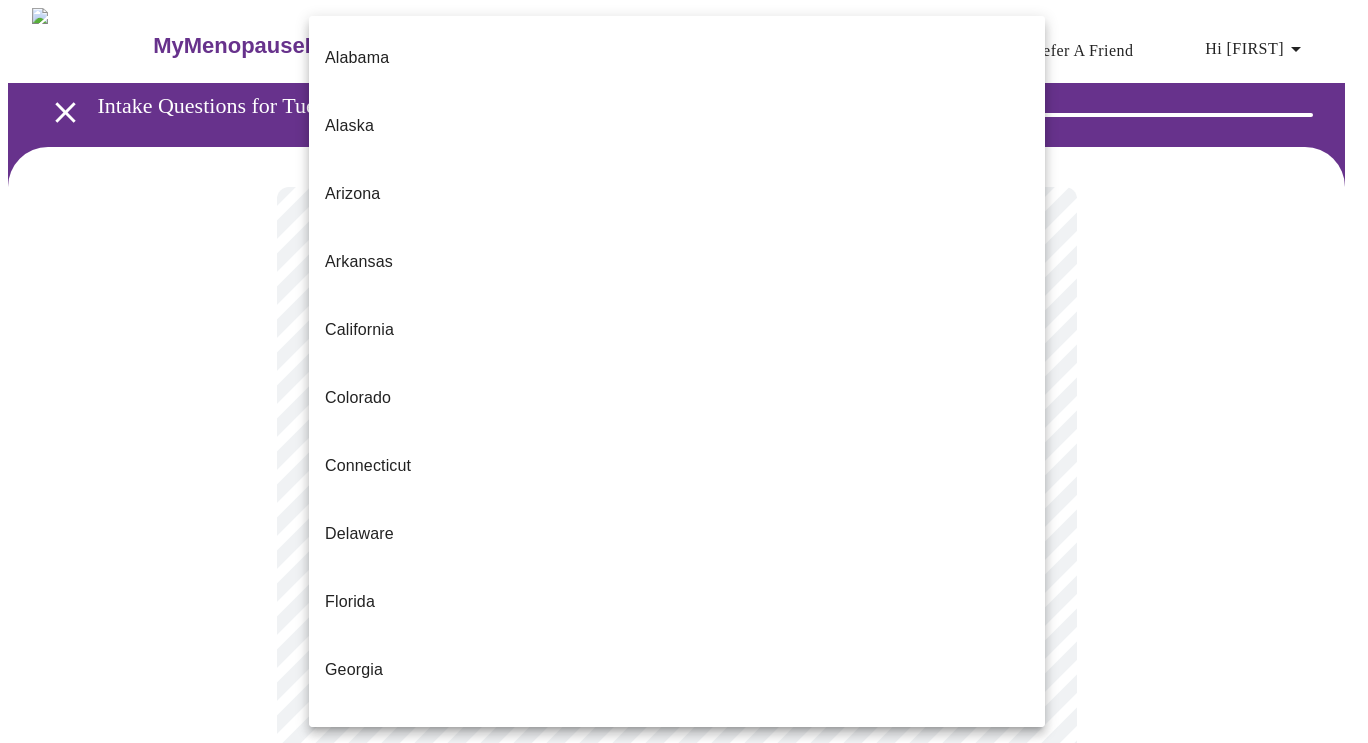 click on "Illinois" at bounding box center (677, 874) 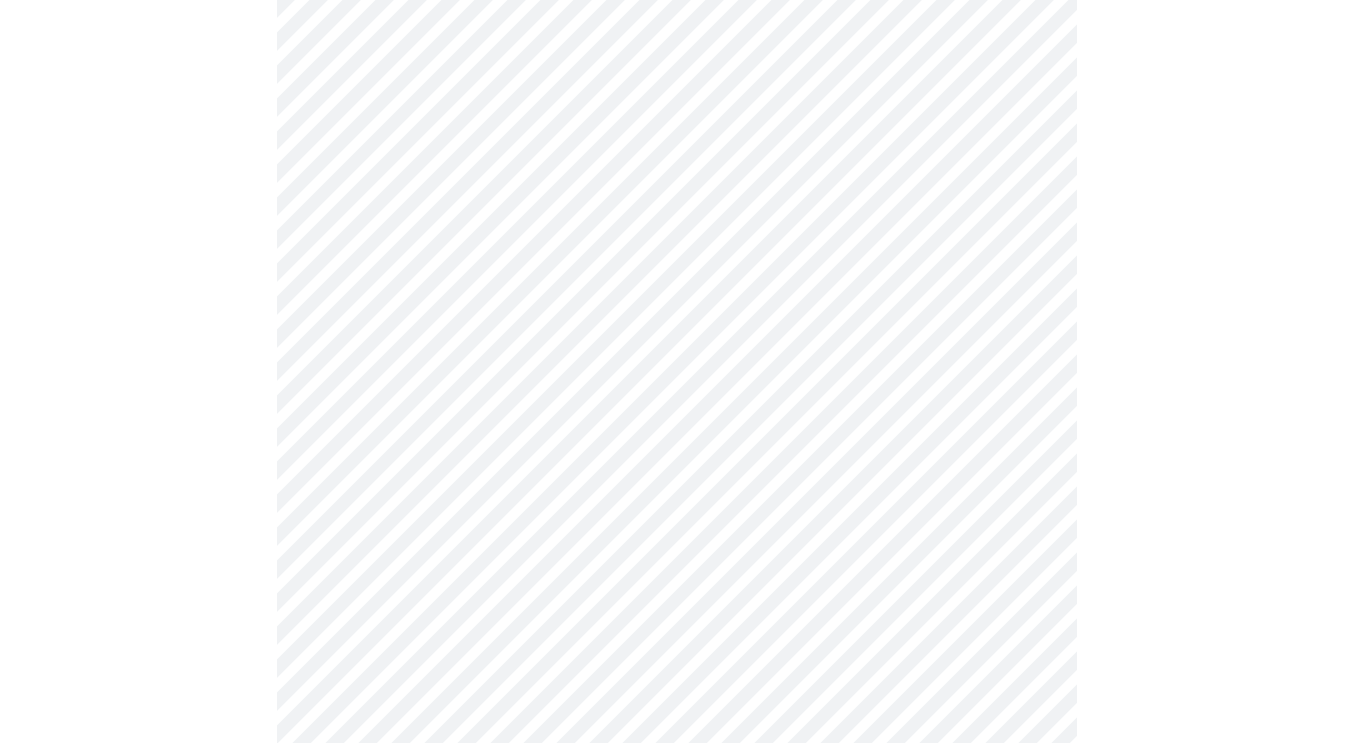 scroll, scrollTop: 314, scrollLeft: 0, axis: vertical 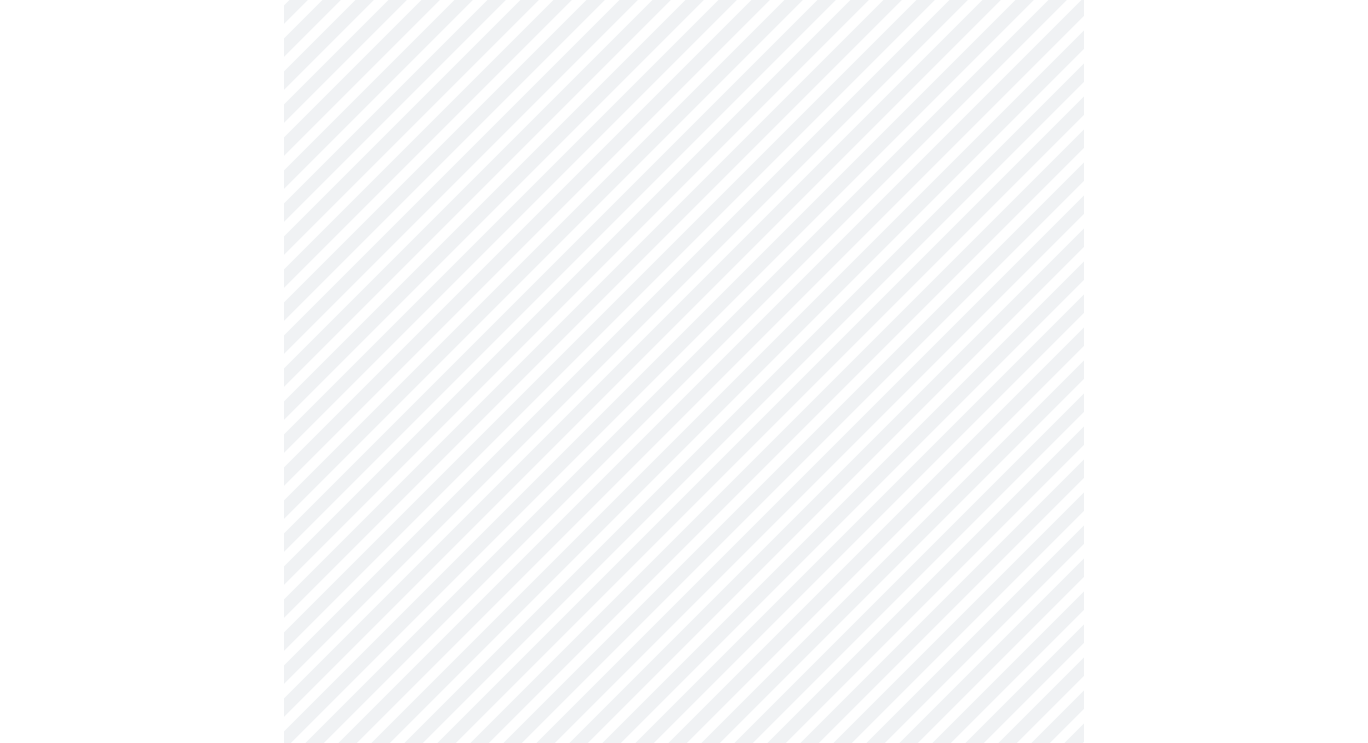 click on "MyMenopauseRx Appointments Messaging Labs Uploads Medications Community Refer a Friend Hi [FIRST]   Intake Questions for Tue, Aug 5th 2025 @ 5:40pm-6:00pm 1  /  13 Settings Billing Invoices Log out" at bounding box center [684, 601] 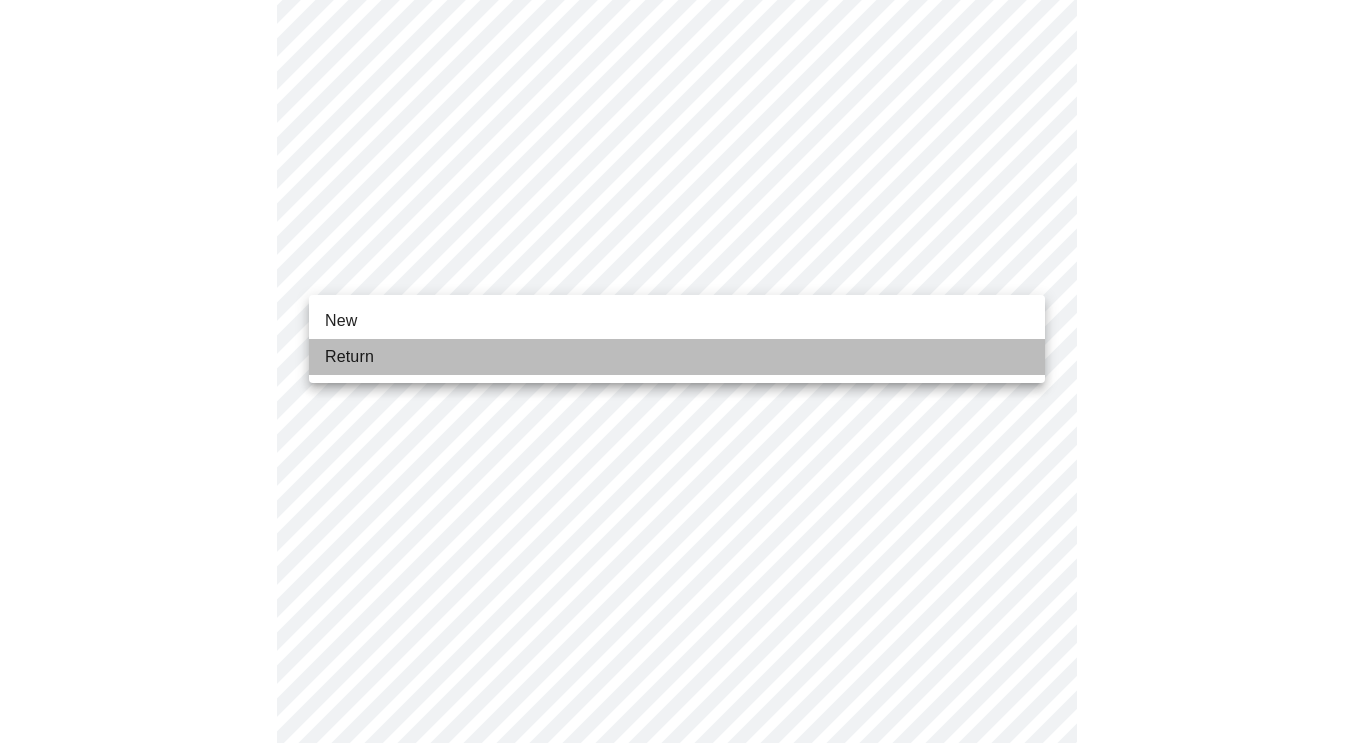 click on "Return" at bounding box center [677, 357] 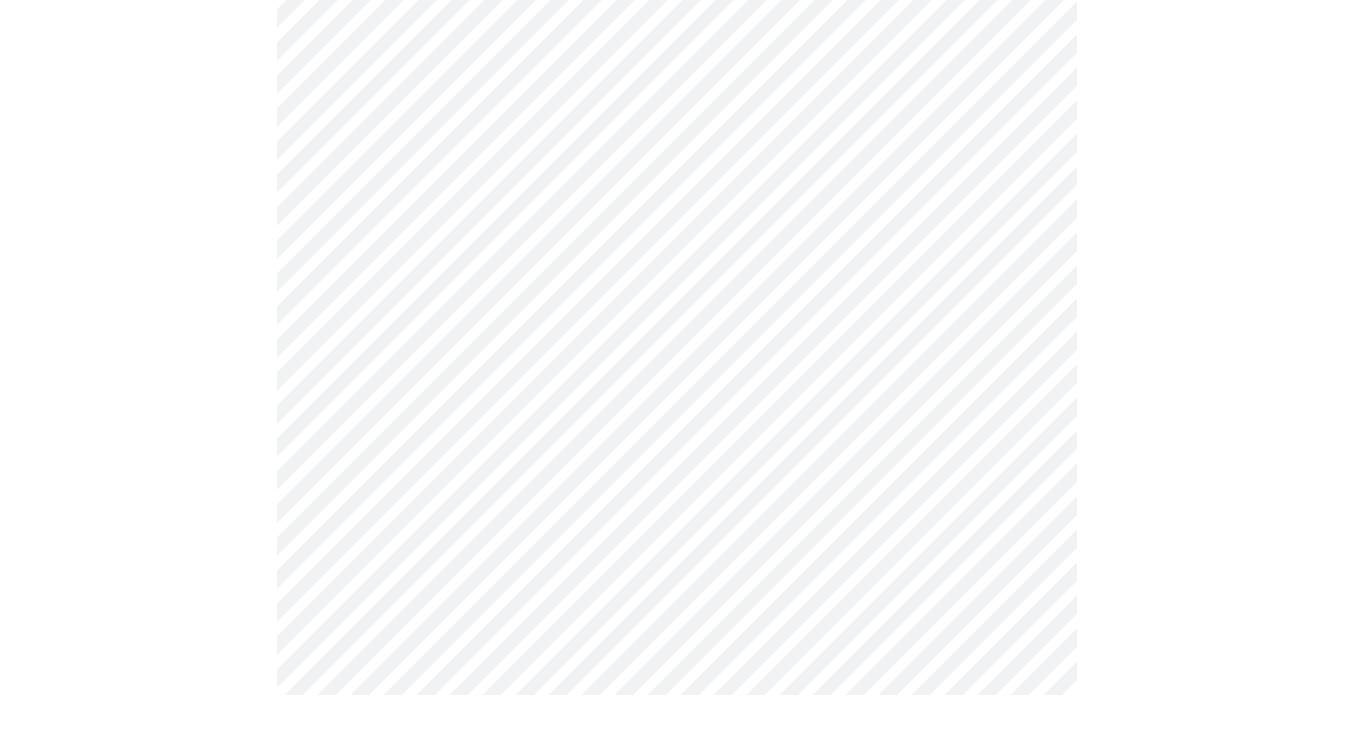 scroll, scrollTop: 0, scrollLeft: 0, axis: both 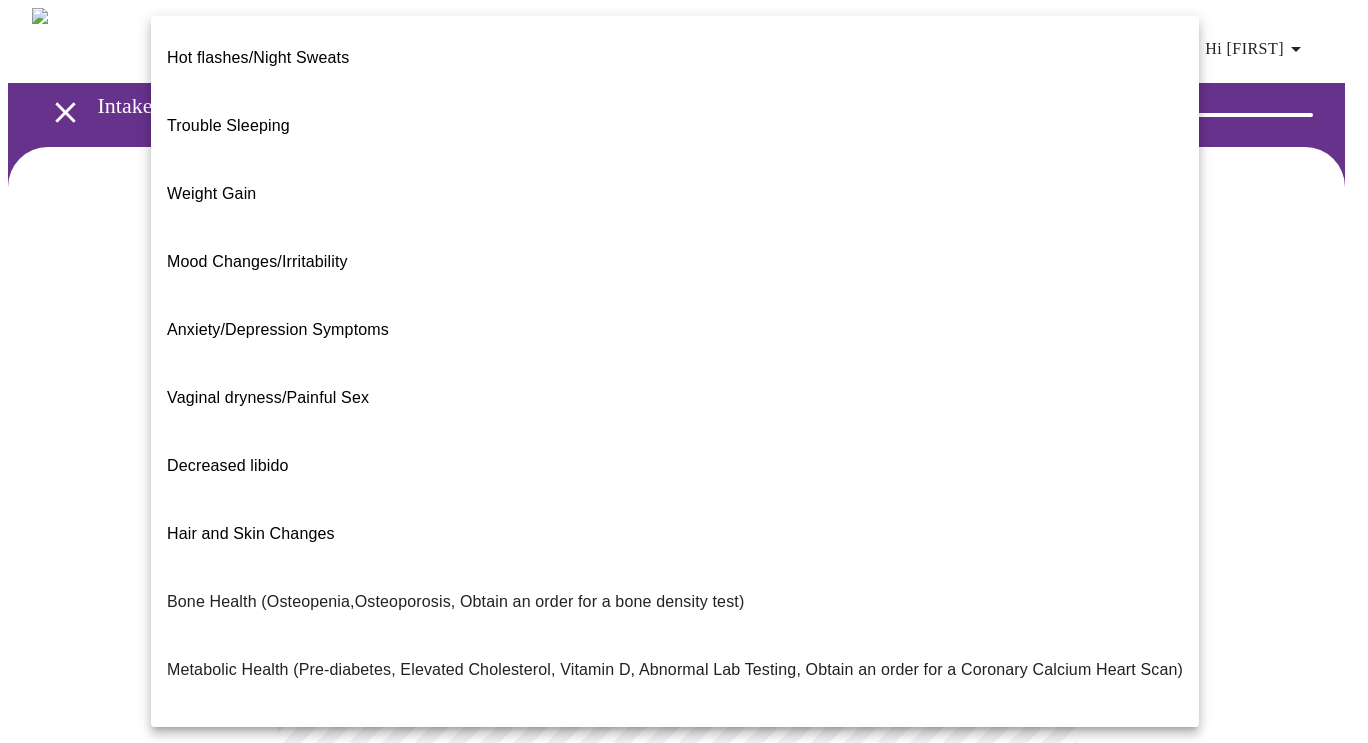 click on "MyMenopauseRx Appointments Messaging Labs Uploads Medications Community Refer a Friend Hi [FIRST]   Intake Questions for Tue, Aug 5th 2025 @ 5:40pm-6:00pm 2  /  13 Settings Billing Invoices Log out Hot flashes/Night Sweats
Trouble Sleeping
Weight Gain
Mood Changes/Irritability
Anxiety/Depression Symptoms
Vaginal dryness/Painful Sex
Decreased libido
Hair and Skin Changes
Bone Health (Osteopenia,Osteoporosis, Obtain an order for a bone density test)
Metabolic Health (Pre-diabetes, Elevated Cholesterol, Vitamin D, Abnormal Lab Testing, Obtain an order for a Coronary Calcium Heart Scan)
Period Problems
Postmenopausal Bleeding
Orgasms are weak
UTI Symptoms
Vaginal Infection
Herpes (oral, genital)
STD Testing
I feel great - just need a refill.
Other" at bounding box center (684, 609) 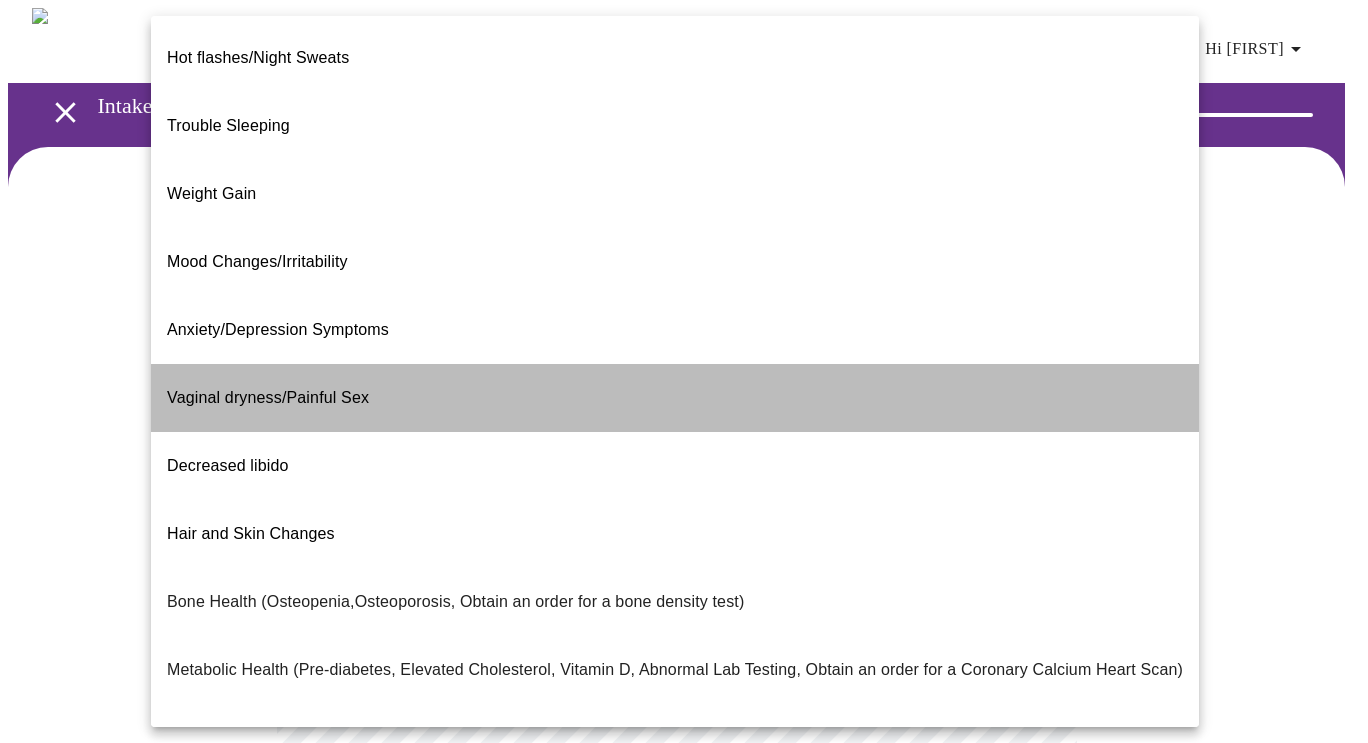 click on "Vaginal dryness/Painful Sex" at bounding box center [675, 398] 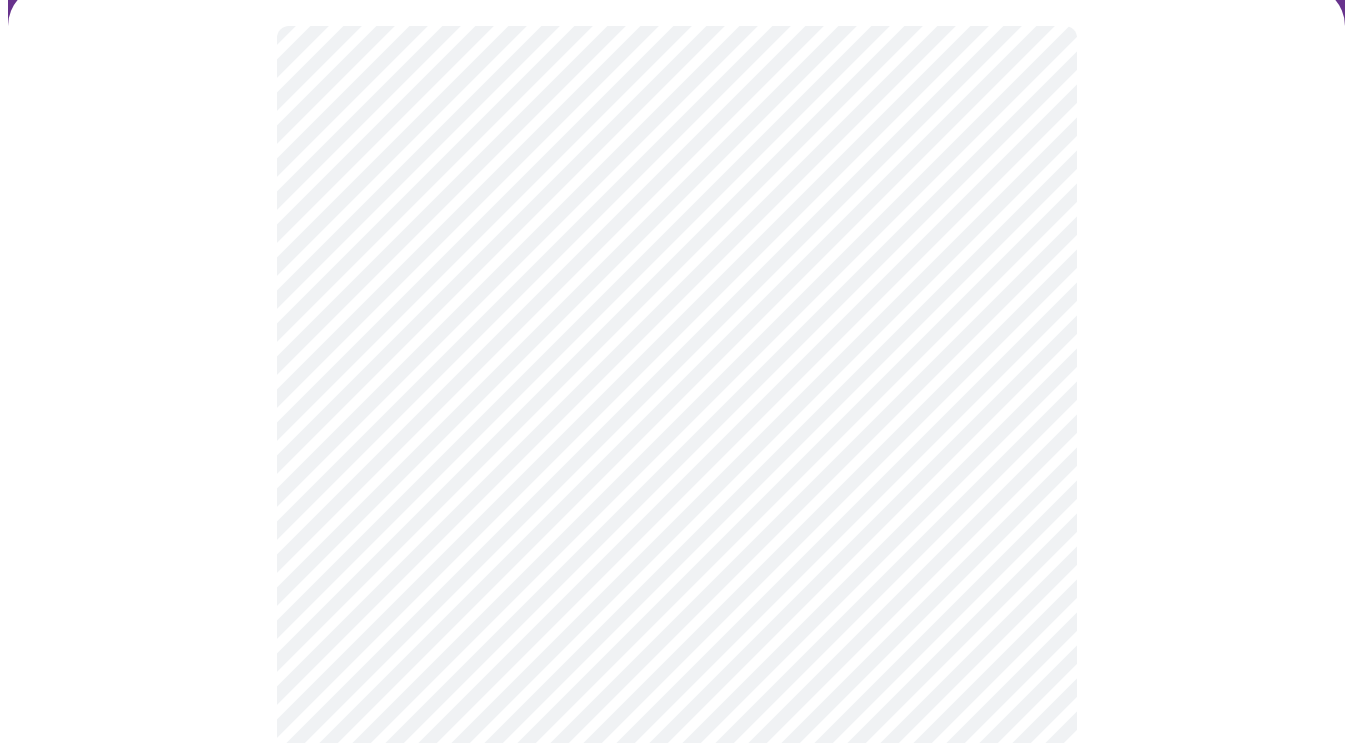 scroll, scrollTop: 165, scrollLeft: 0, axis: vertical 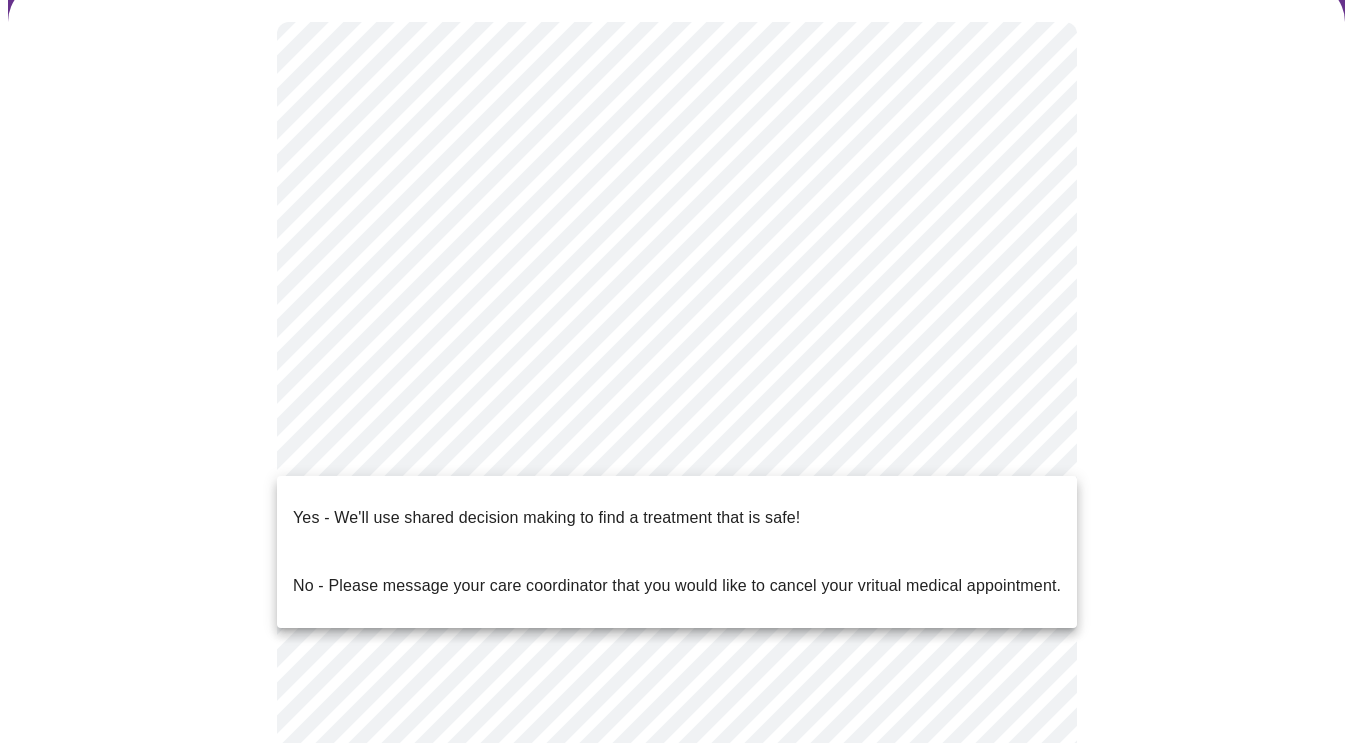 click on "MyMenopauseRx Appointments Messaging Labs Uploads Medications Community Refer a Friend Hi [FIRST]   Intake Questions for Tue, Aug 5th 2025 @ 5:40pm-6:00pm 2  /  13 Settings Billing Invoices Log out Yes - We'll use shared decision making to find a treatment that is safe!
No - Please message your care coordinator that you would like to cancel your vritual medical appointment." at bounding box center (684, 438) 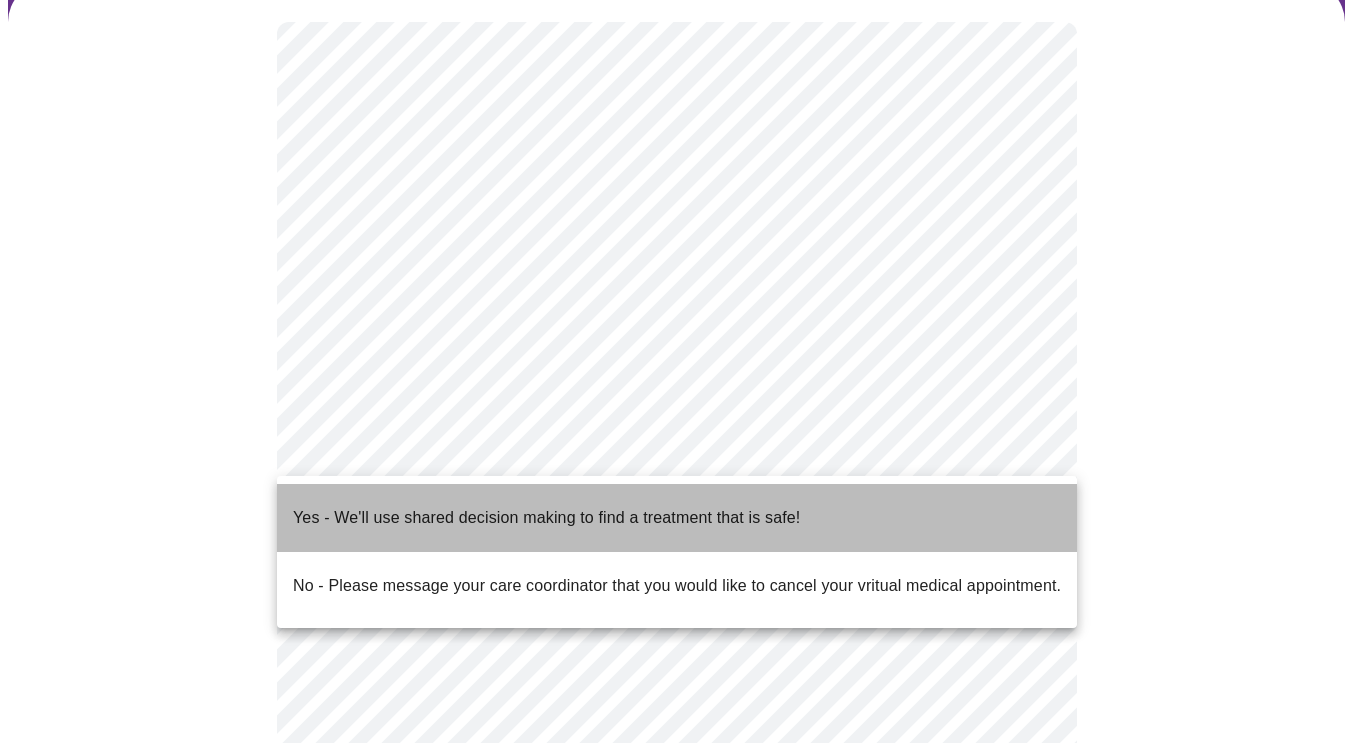 click on "Yes - We'll use shared decision making to find a treatment that is safe!" at bounding box center [677, 518] 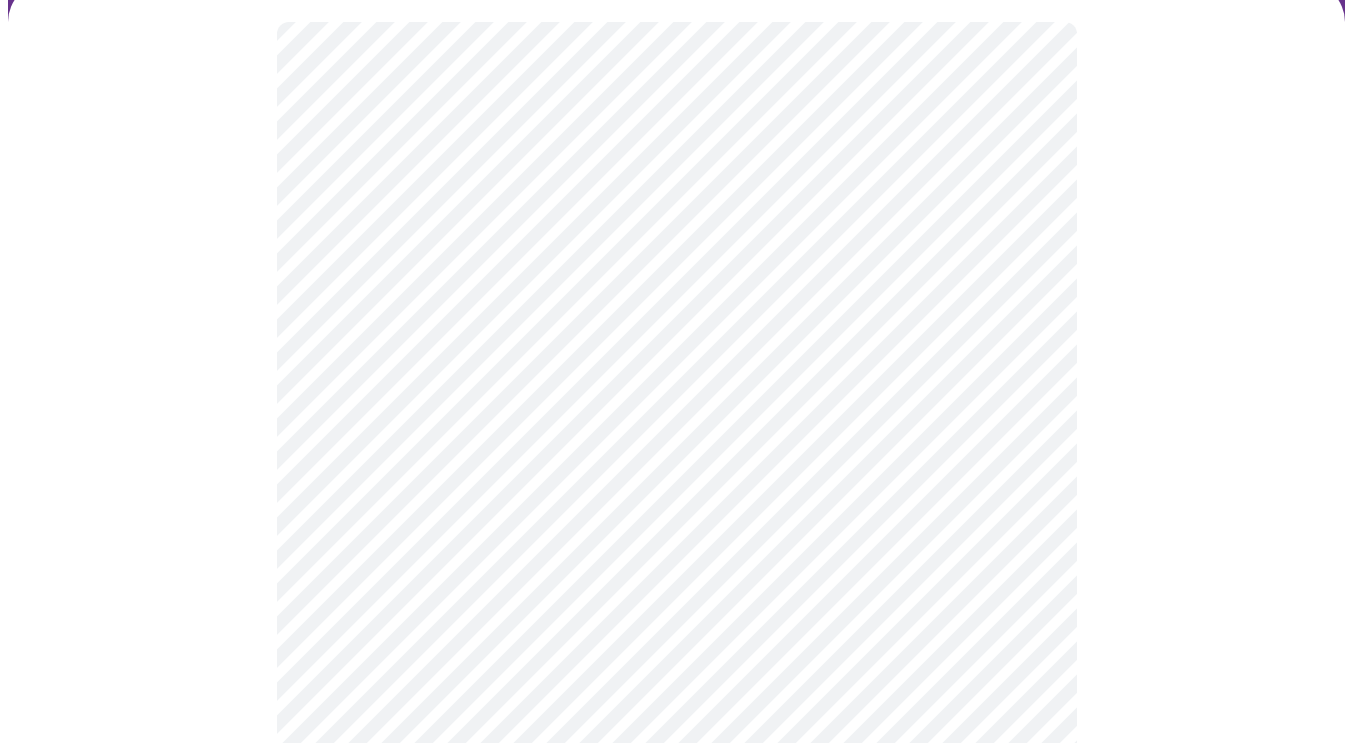 click at bounding box center [676, 501] 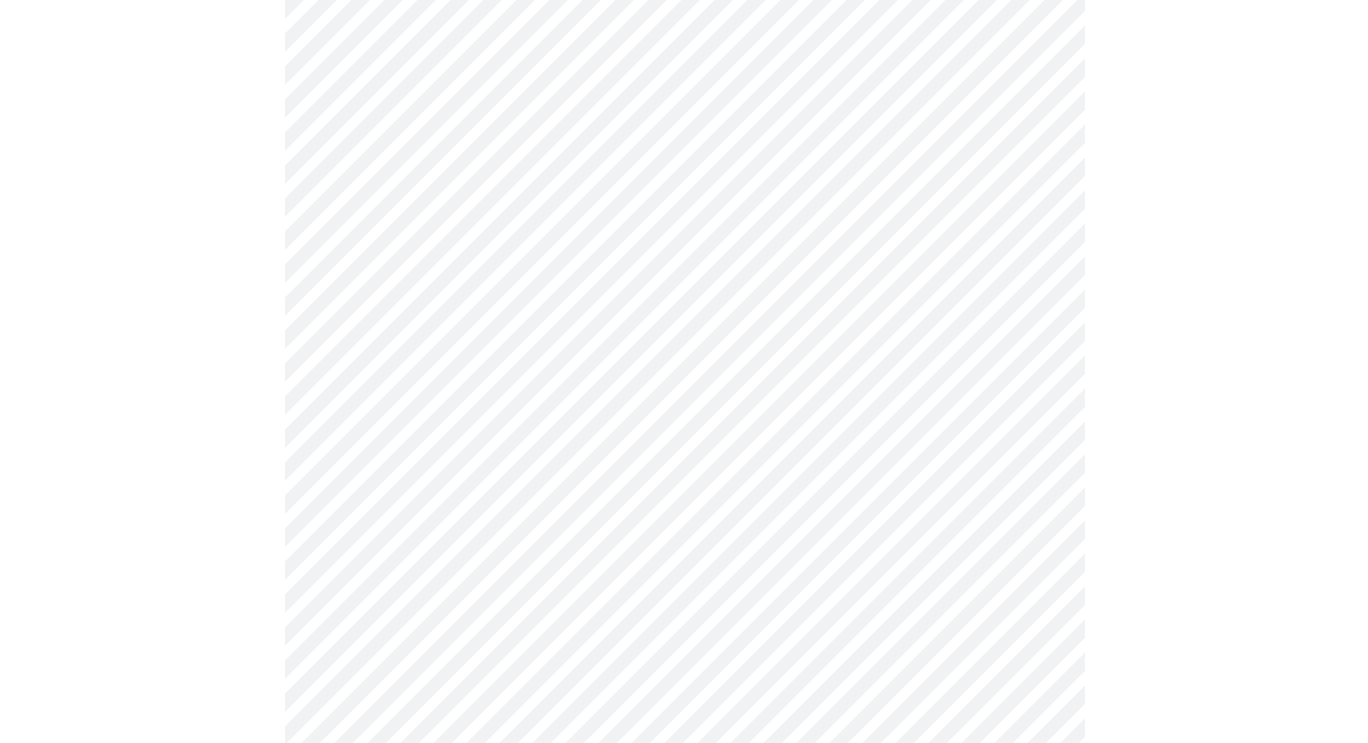 scroll, scrollTop: 219, scrollLeft: 0, axis: vertical 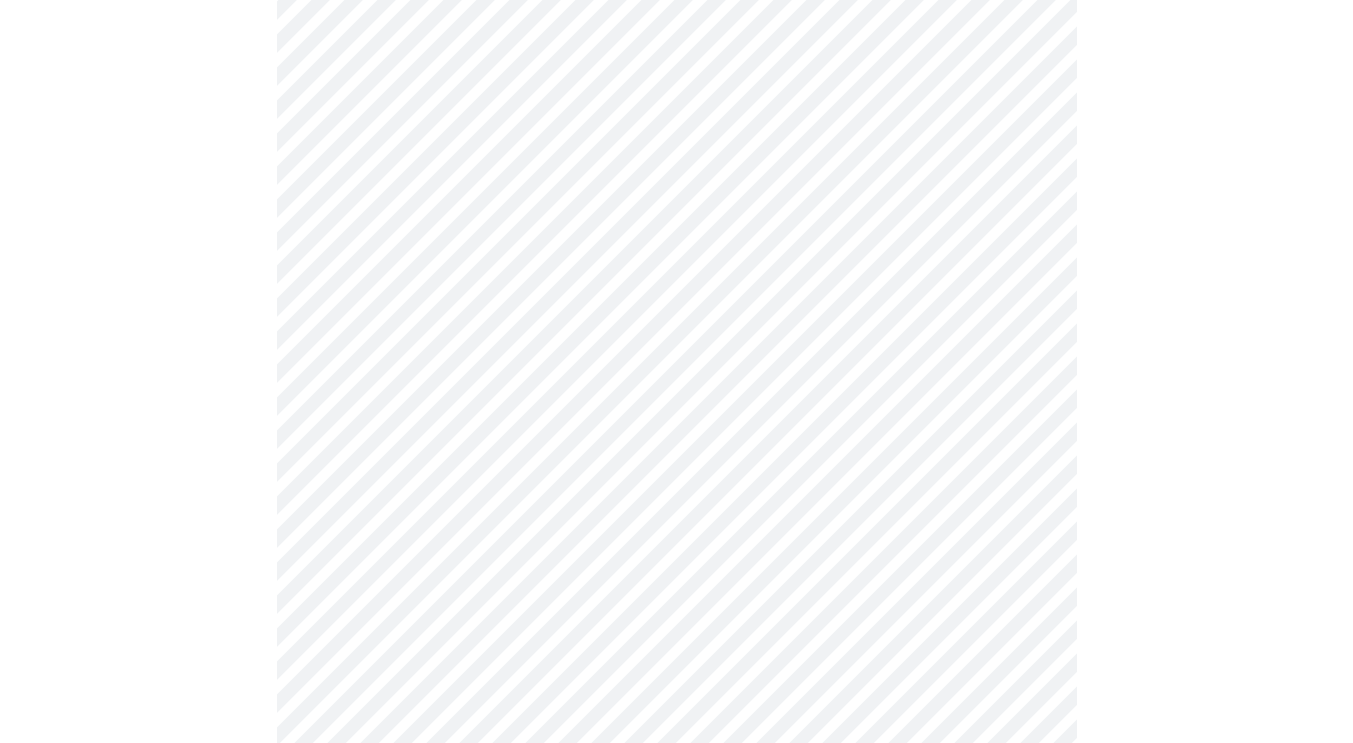 click on "MyMenopauseRx Appointments Messaging Labs Uploads Medications Community Refer a Friend Hi [FIRST]   Intake Questions for Tue, Aug 5th 2025 @ 5:40pm-6:00pm 2  /  13 Settings Billing Invoices Log out" at bounding box center (676, 378) 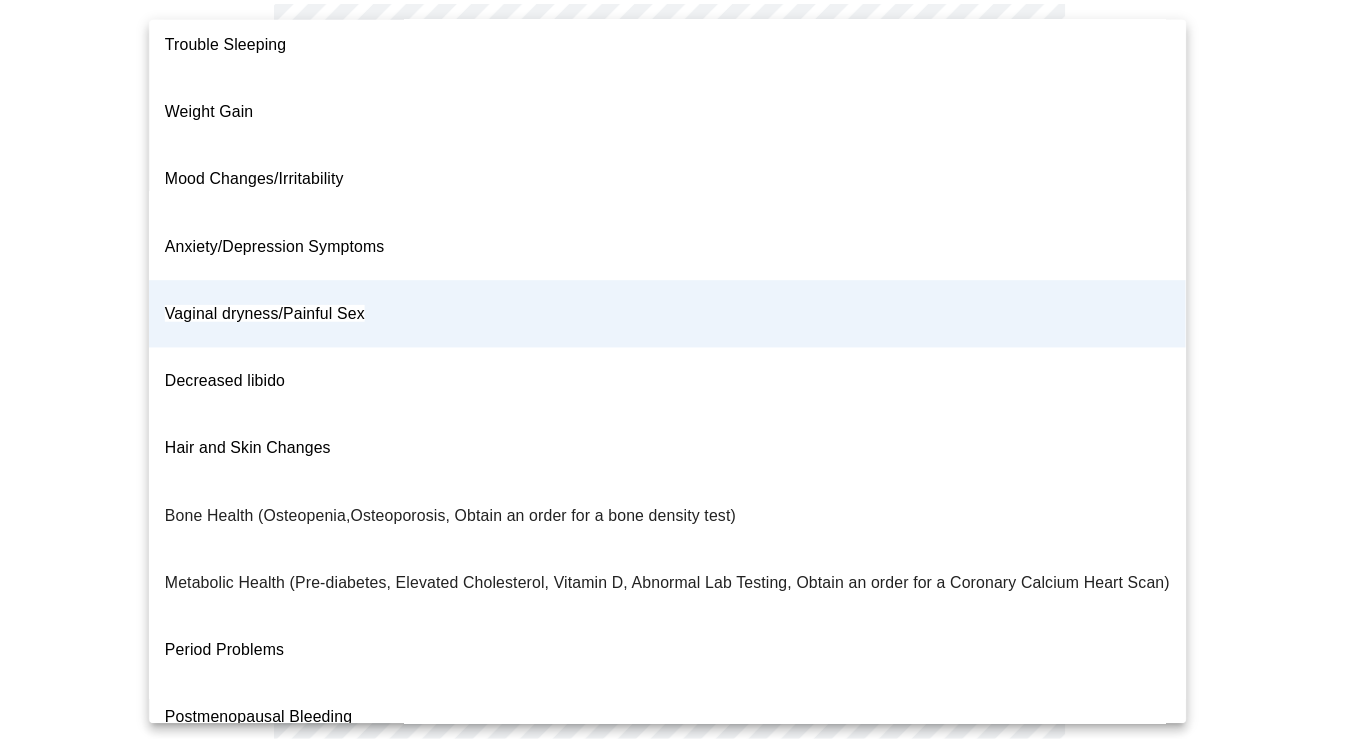 scroll, scrollTop: 0, scrollLeft: 0, axis: both 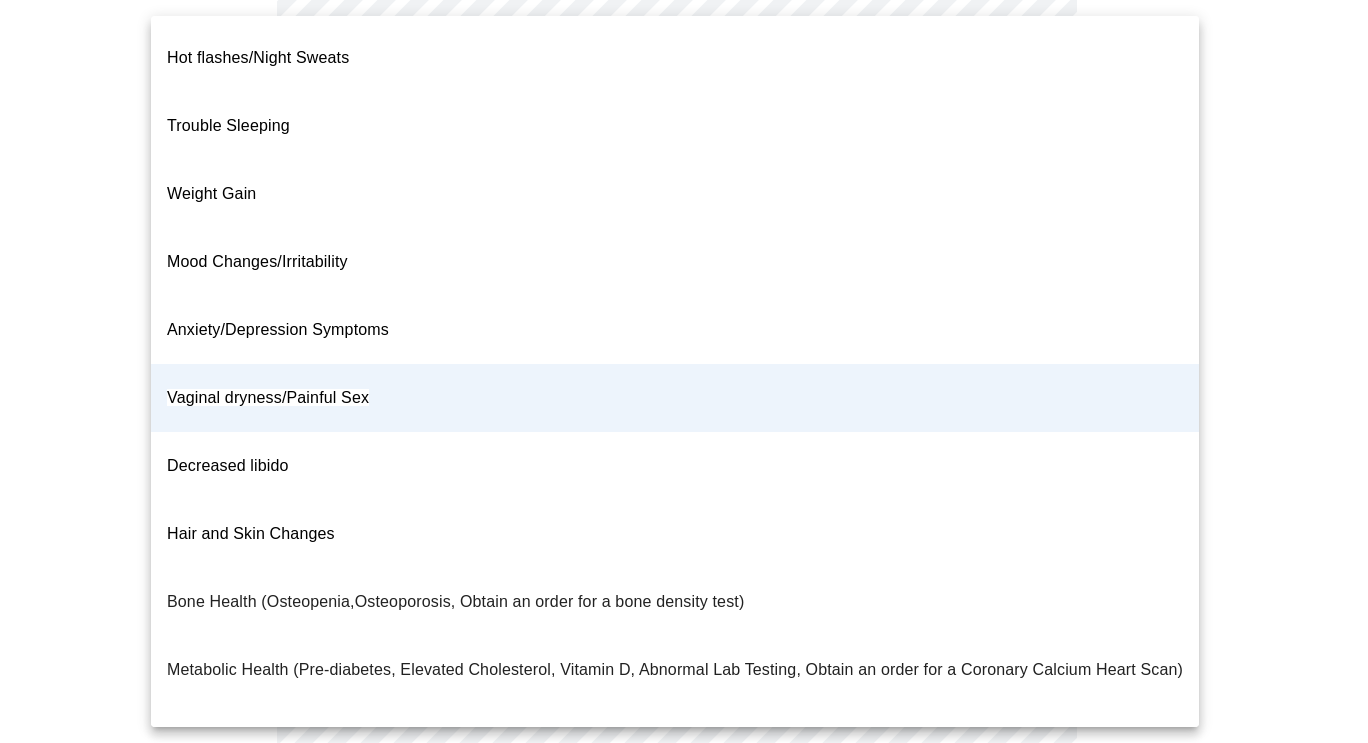 click on "Hair and Skin Changes" at bounding box center (675, 534) 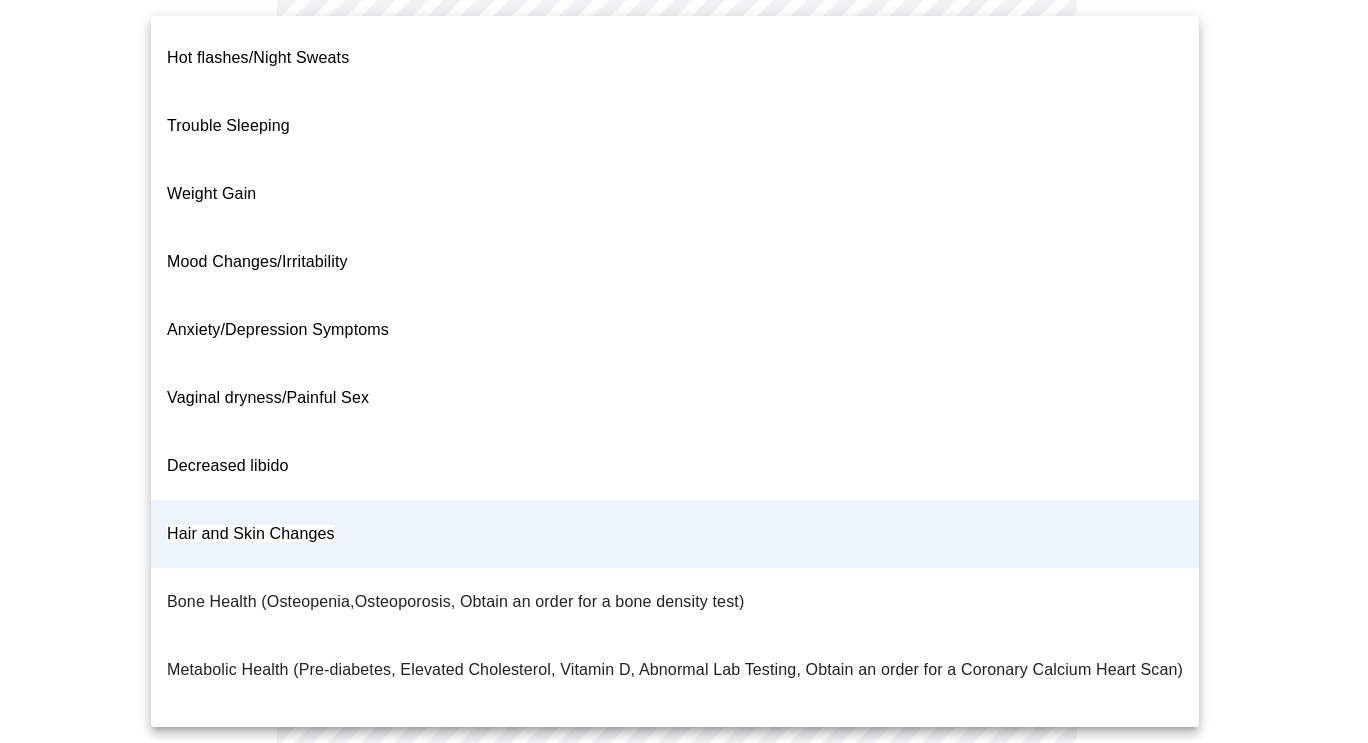 click on "MyMenopauseRx Appointments Messaging Labs Uploads Medications Community Refer a Friend Hi [FIRST]   Intake Questions for Tue, Aug 5th 2025 @ 5:40pm-6:00pm 2  /  13 Settings Billing Invoices Log out Hot flashes/Night Sweats
Trouble Sleeping
Weight Gain
Mood Changes/Irritability
Anxiety/Depression Symptoms
Vaginal dryness/Painful Sex
Decreased libido
Hair and Skin Changes
Bone Health (Osteopenia,Osteoporosis, Obtain an order for a bone density test)
Metabolic Health (Pre-diabetes, Elevated Cholesterol, Vitamin D, Abnormal Lab Testing, Obtain an order for a Coronary Calcium Heart Scan)
Period Problems
Postmenopausal Bleeding
Orgasms are weak
UTI Symptoms
Vaginal Infection
Herpes (oral, genital)
STD Testing
I feel great - just need a refill.
Other" at bounding box center [684, 378] 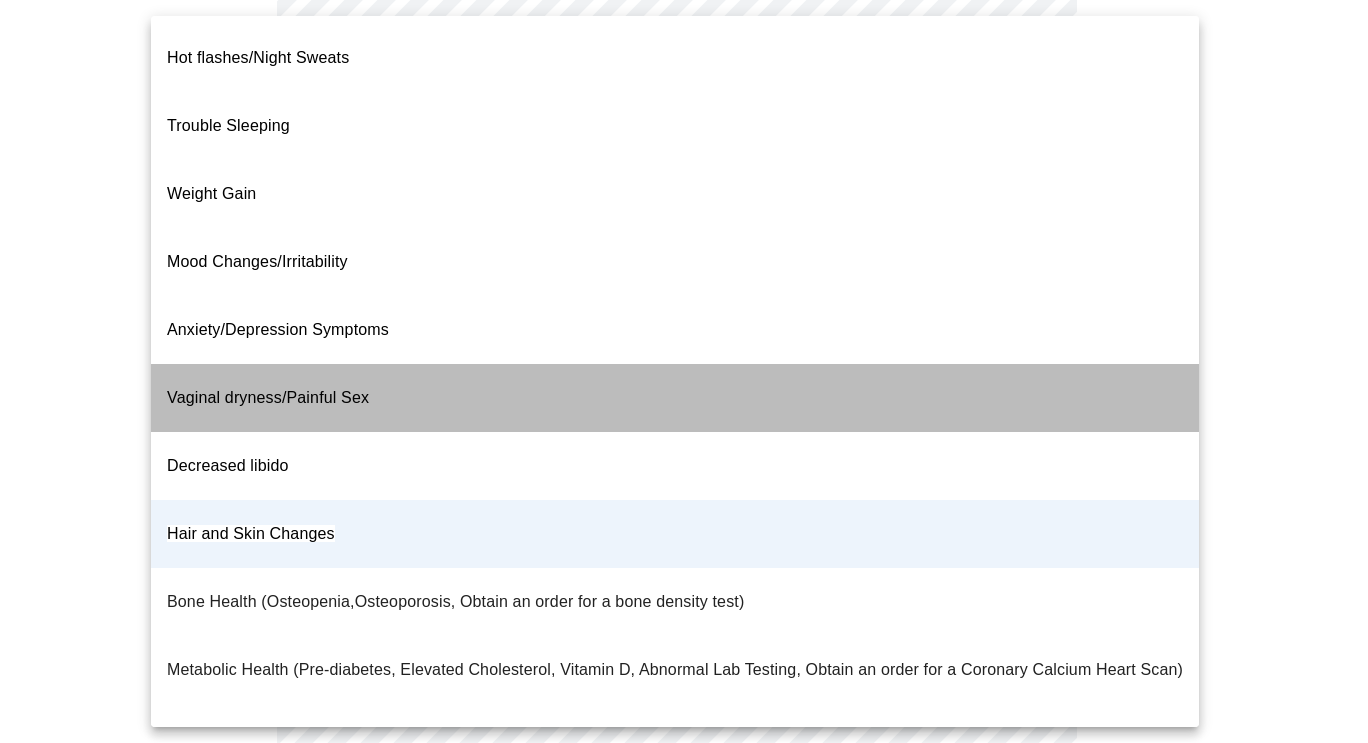 click on "Vaginal dryness/Painful Sex" at bounding box center (675, 398) 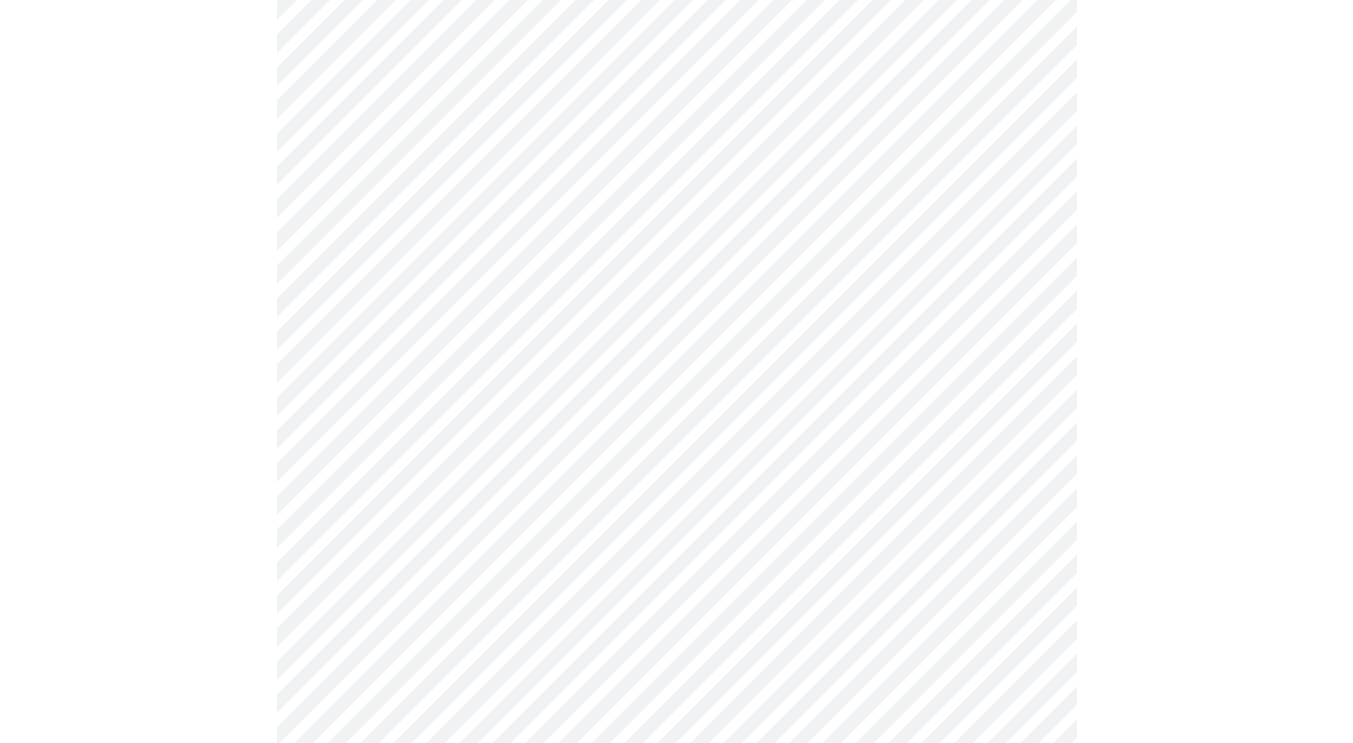 click at bounding box center (676, 447) 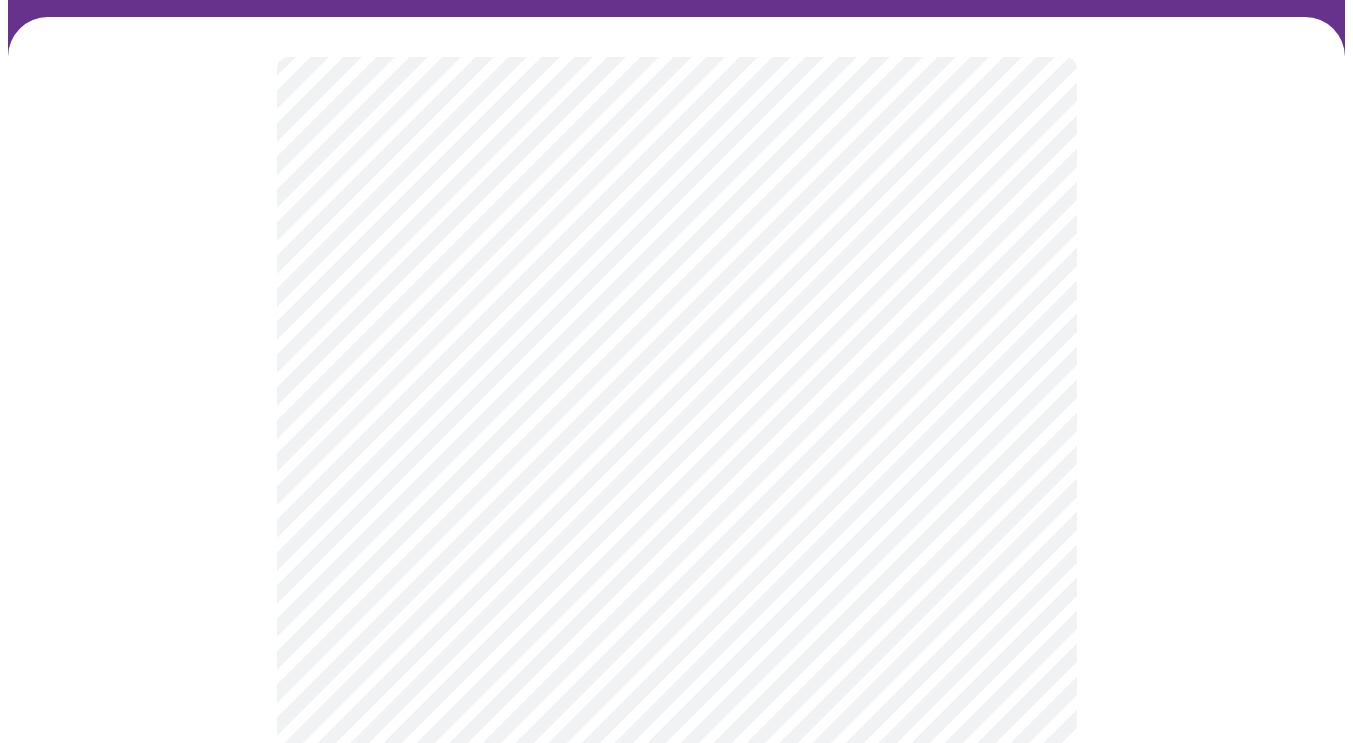 scroll, scrollTop: 131, scrollLeft: 0, axis: vertical 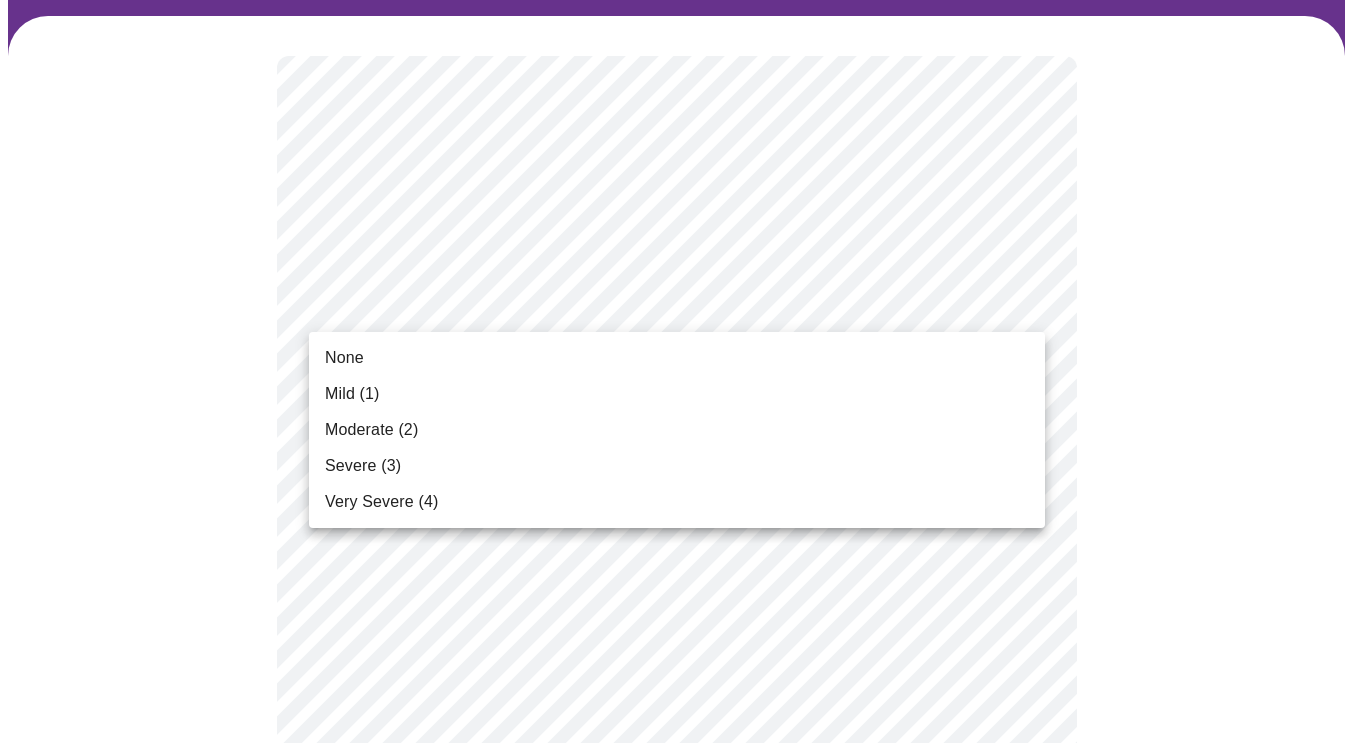 click on "MyMenopauseRx Appointments Messaging Labs Uploads Medications Community Refer a Friend Hi [FIRST]   Intake Questions for Tue, Aug 5th 2025 @ 5:40pm-6:00pm 3  /  13 Settings Billing Invoices Log out None Mild (1) Moderate (2) Severe (3)  Very Severe (4)" at bounding box center [684, 1228] 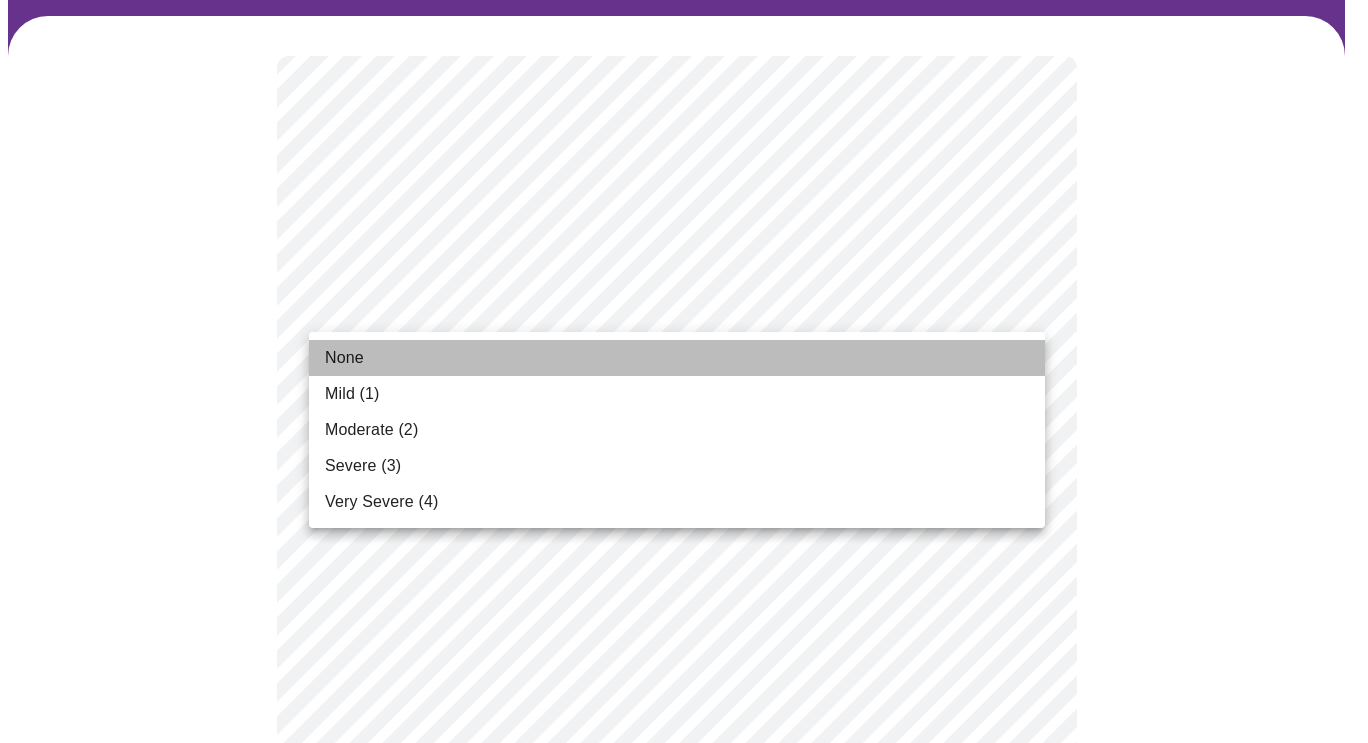 click on "None" at bounding box center [677, 358] 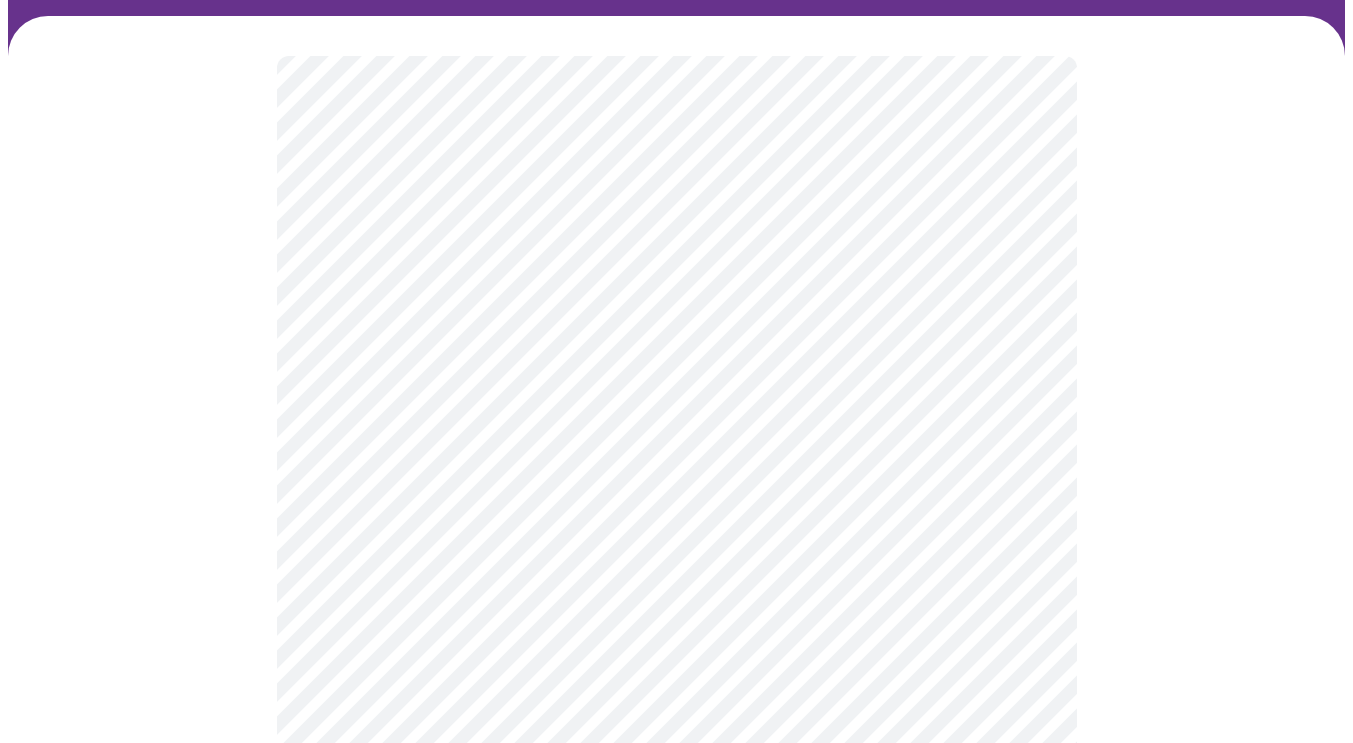 click at bounding box center [676, 1262] 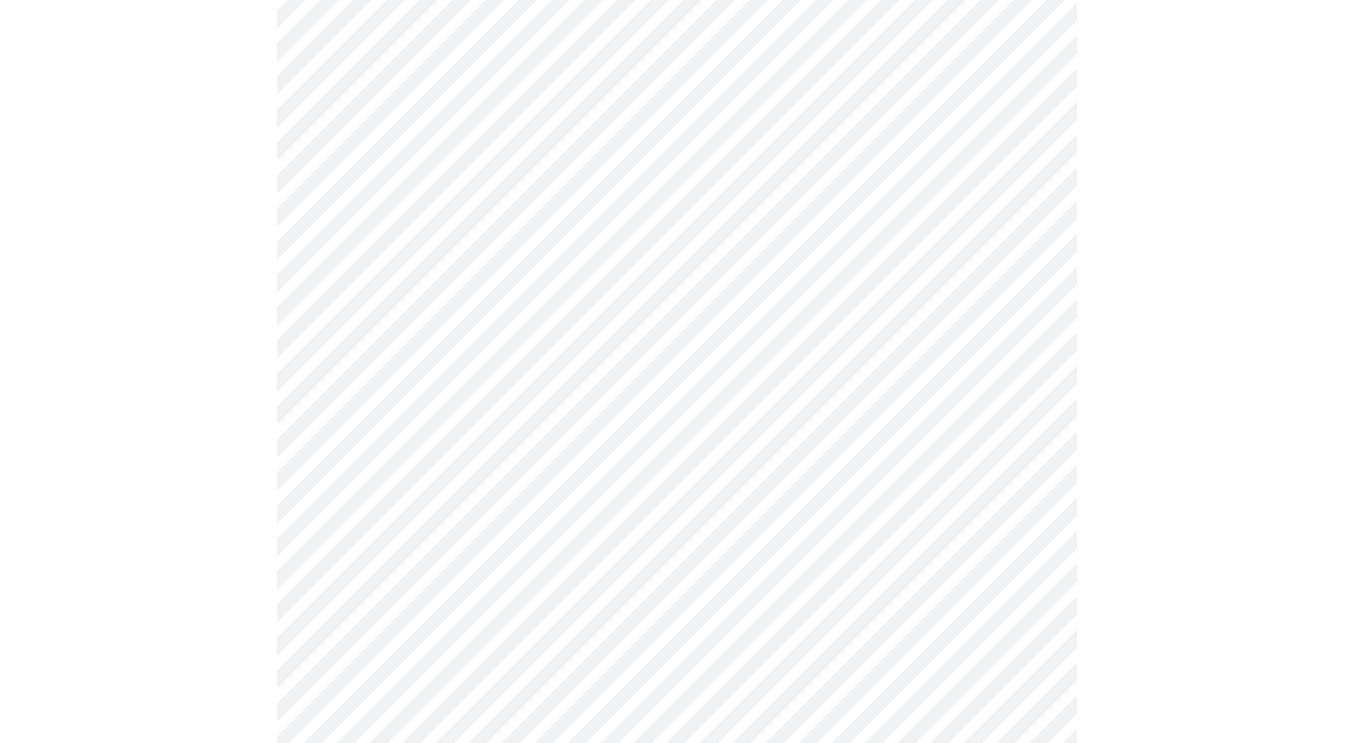 scroll, scrollTop: 377, scrollLeft: 0, axis: vertical 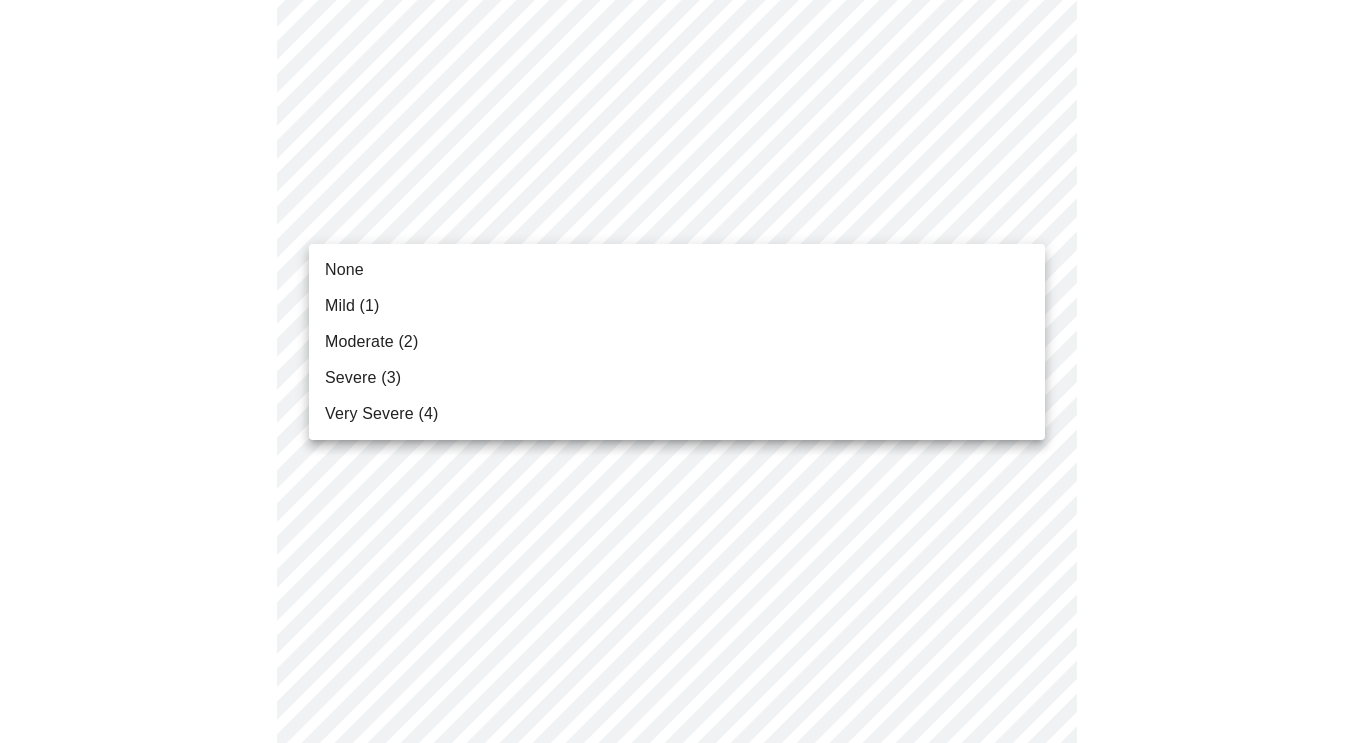 click on "MyMenopauseRx Appointments Messaging Labs Uploads Medications Community Refer a Friend Hi [FIRST]   Intake Questions for Tue, Aug 5th 2025 @ 5:40pm-6:00pm 3  /  13 Settings Billing Invoices Log out None Mild (1) Moderate (2) Severe (3) Very Severe (4)" at bounding box center (684, 947) 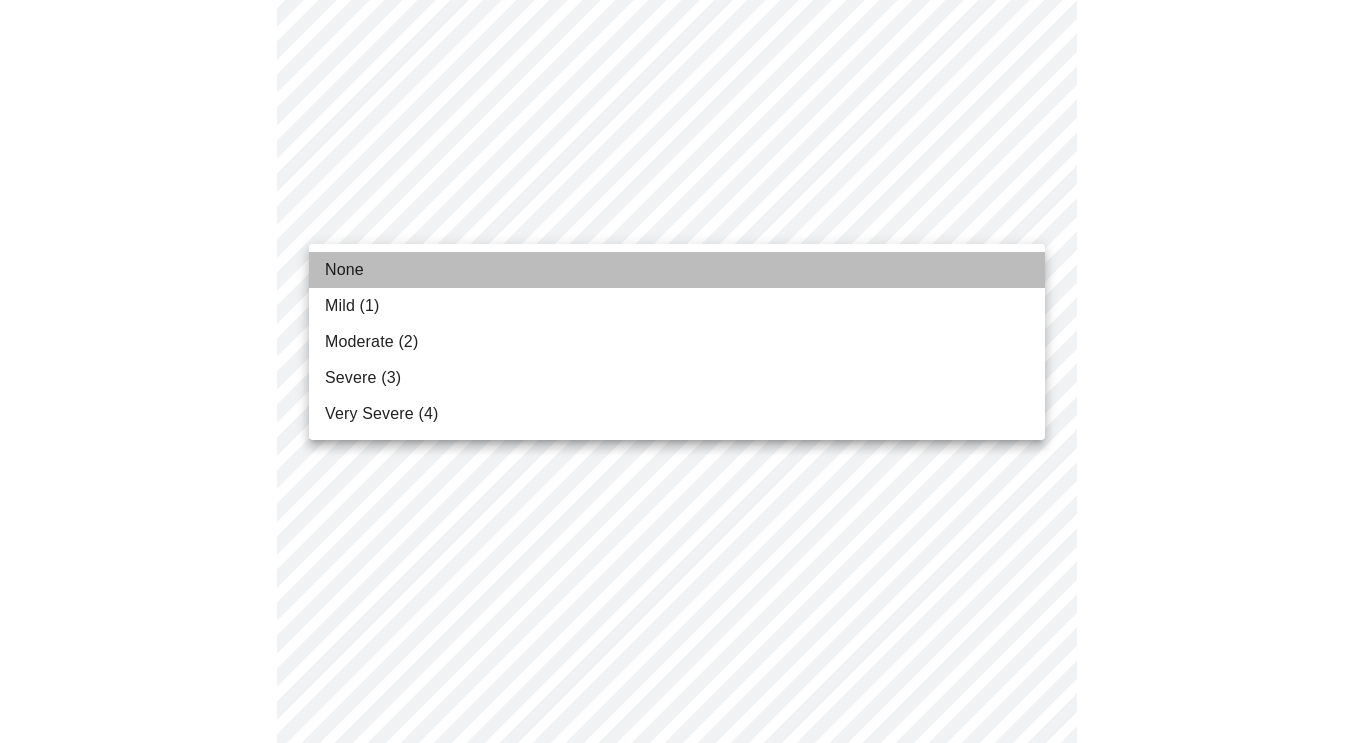 click on "None" at bounding box center (677, 270) 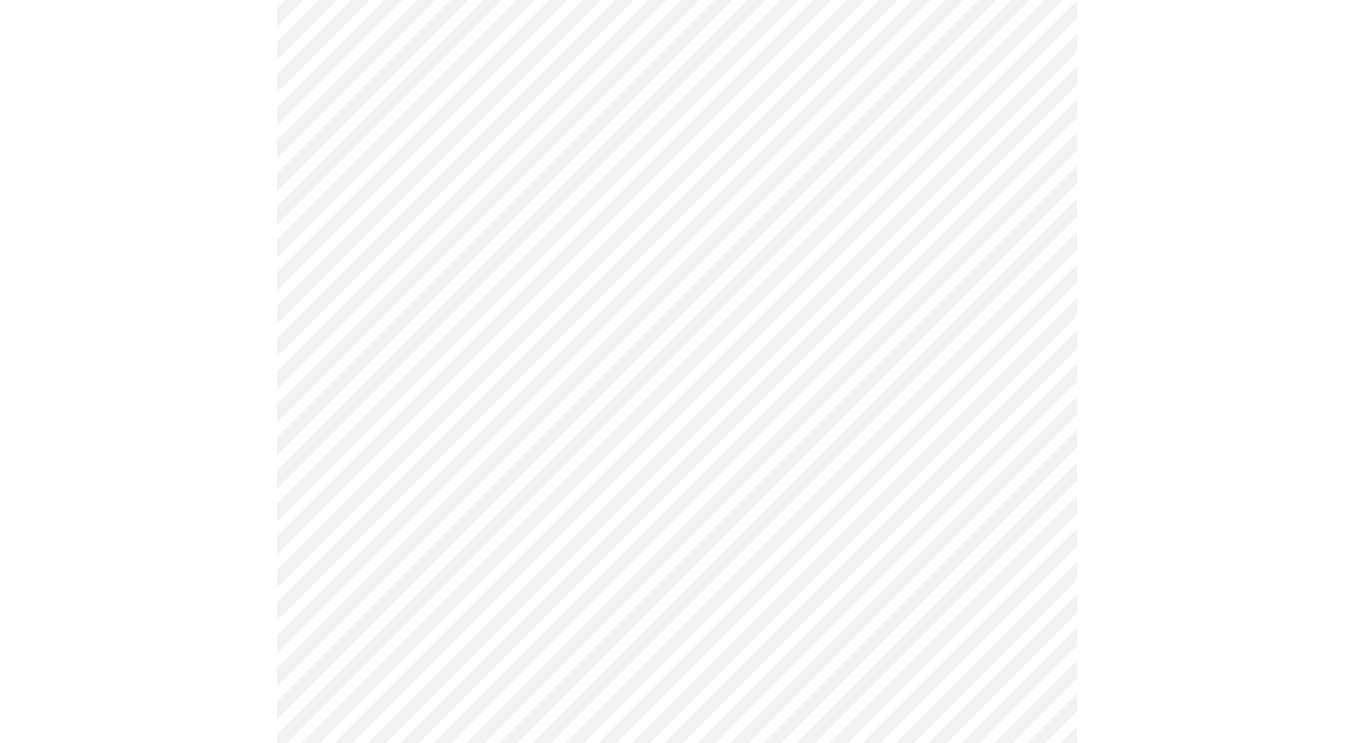 click at bounding box center (676, 1002) 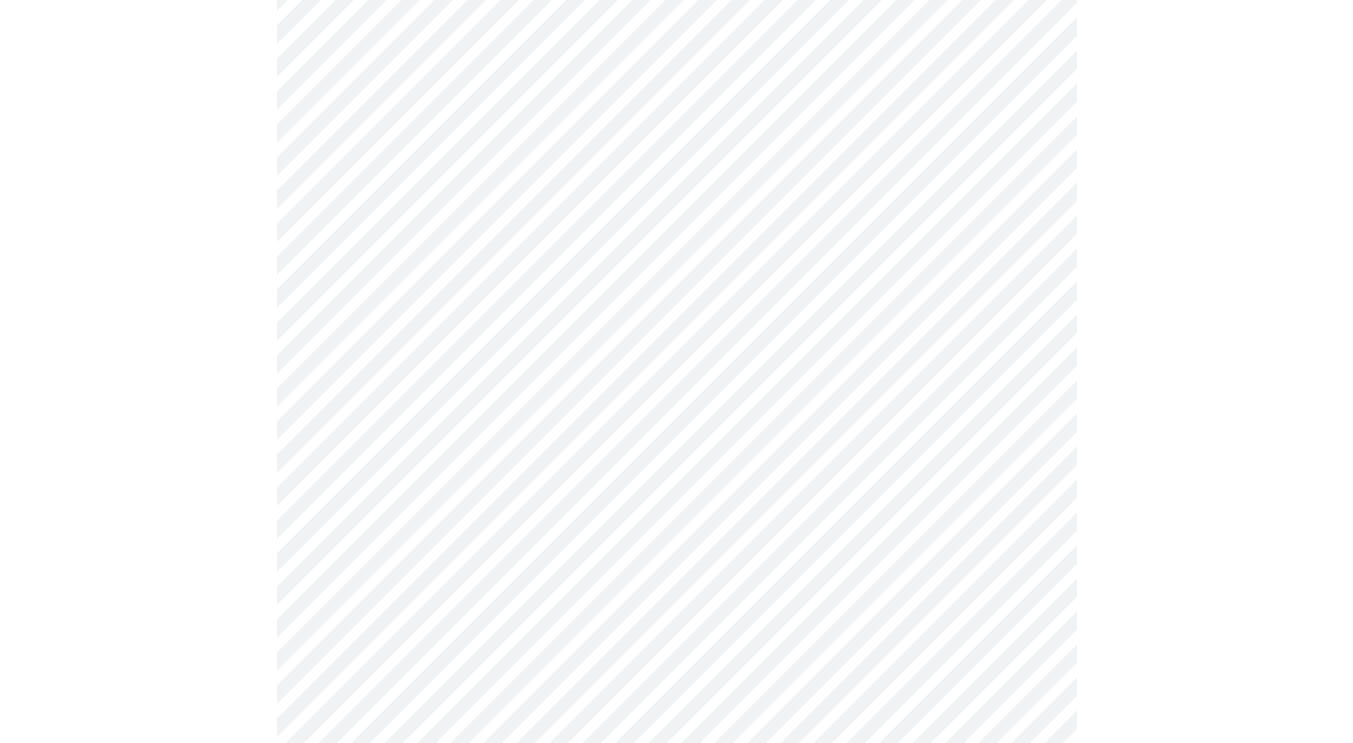 scroll, scrollTop: 397, scrollLeft: 0, axis: vertical 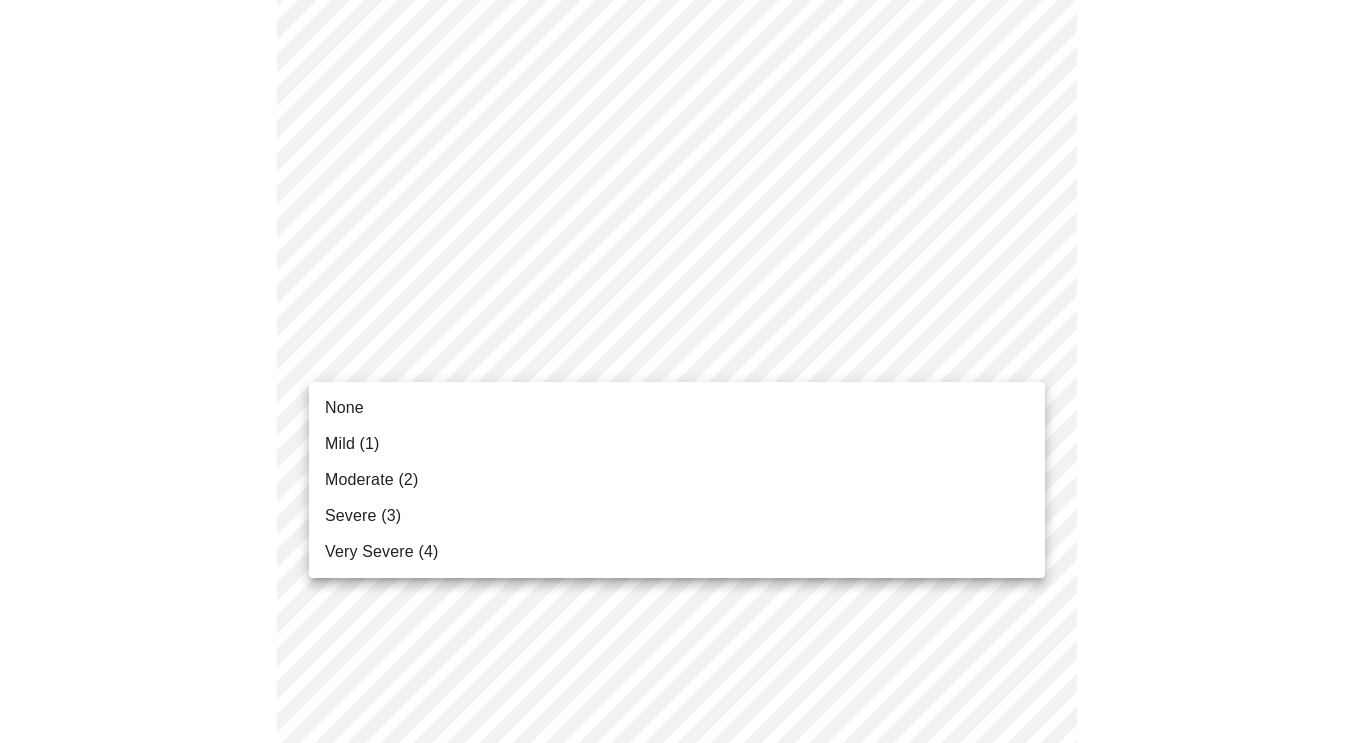 click on "MyMenopauseRx Appointments Messaging Labs Uploads Medications Community Refer a Friend Hi [FIRST]   Intake Questions for Tue, Aug 5th 2025 @ 5:40pm-6:00pm 3  /  13 Settings Billing Invoices Log out None Mild (1) Moderate (2) Severe (3) Very Severe (4)" at bounding box center (684, 913) 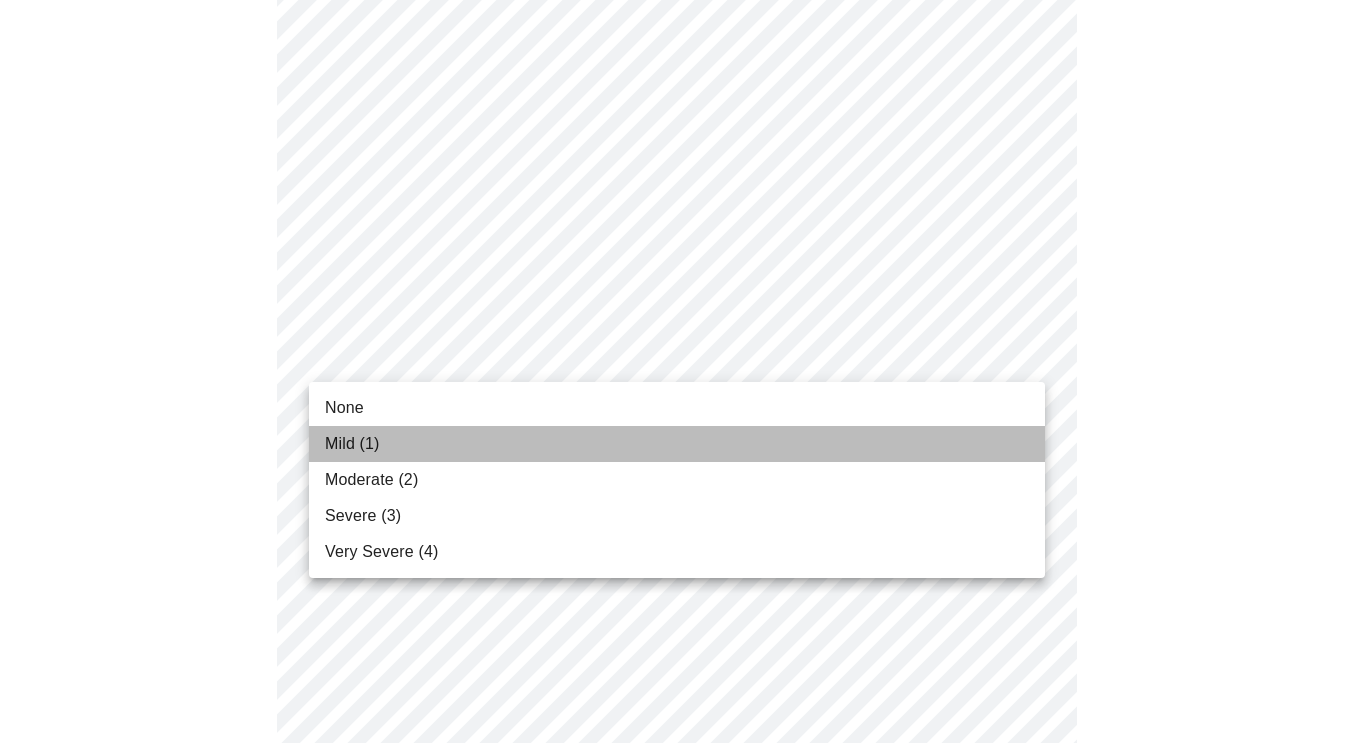 click on "Mild (1)" at bounding box center (677, 444) 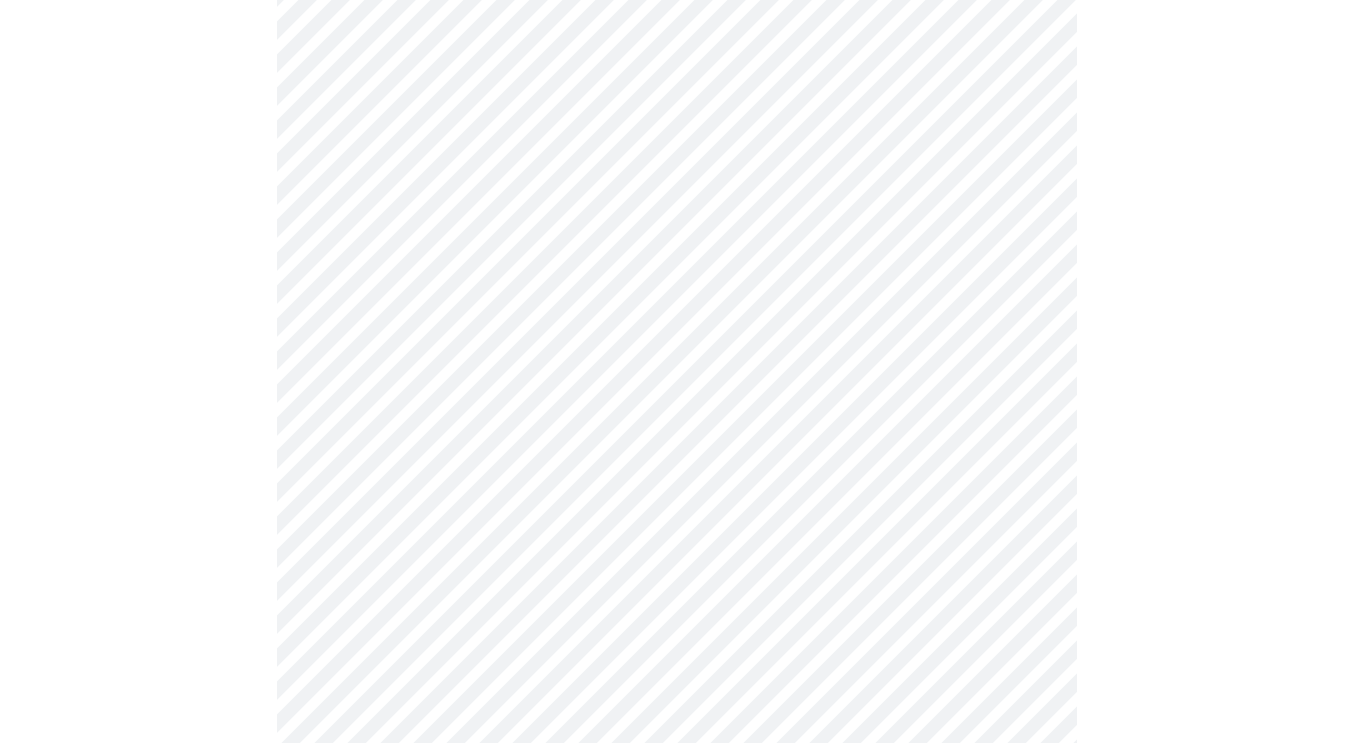click at bounding box center (676, 968) 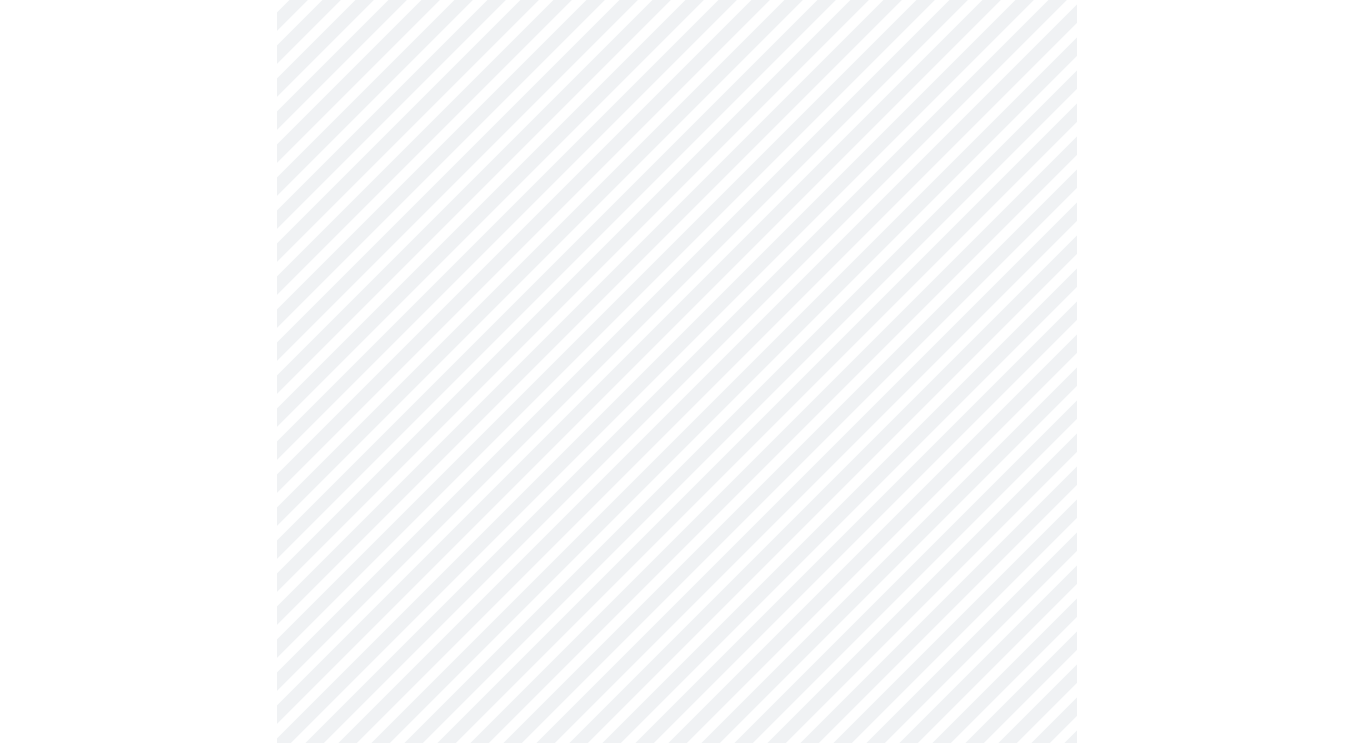 scroll, scrollTop: 473, scrollLeft: 0, axis: vertical 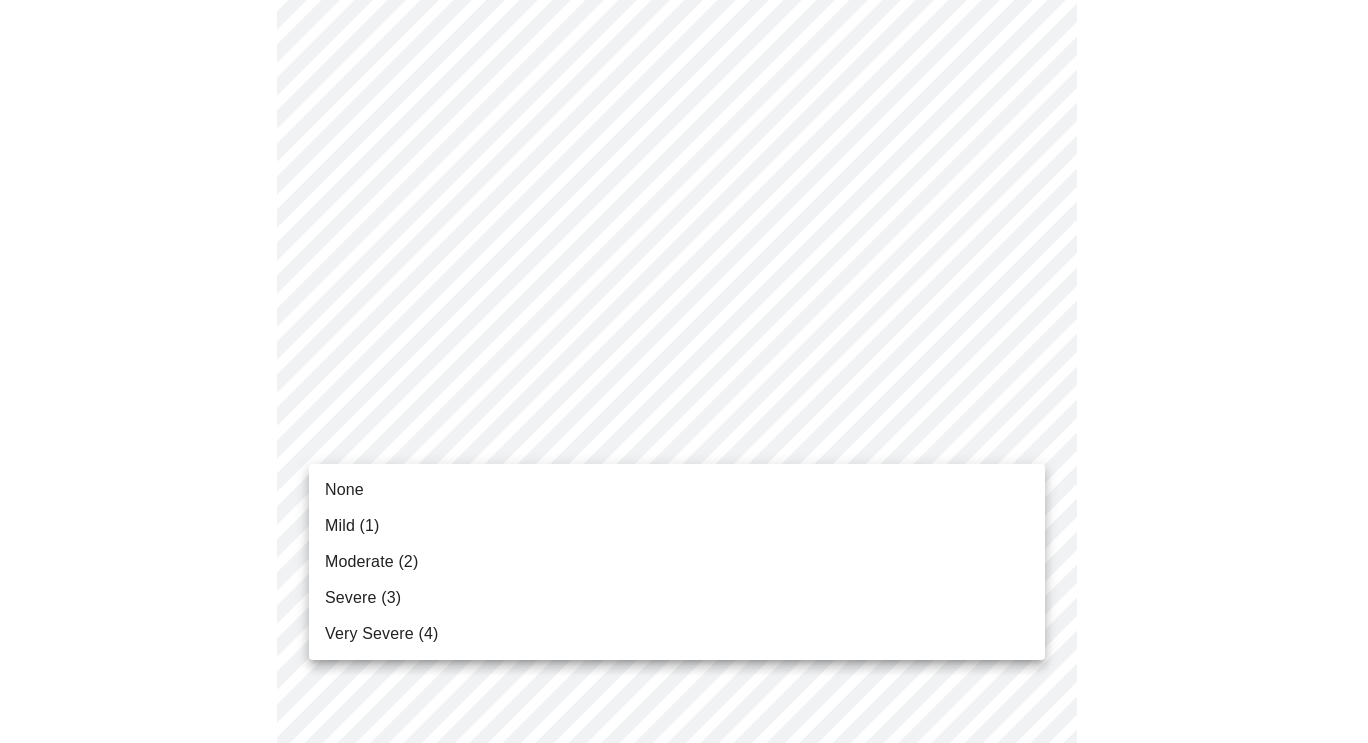 click on "MyMenopauseRx Appointments Messaging Labs Uploads Medications Community Refer a Friend Hi [FIRST]   Intake Questions for Tue, Aug 5th 2025 @ 5:40pm-6:00pm 3  /  13 Settings Billing Invoices Log out None Mild (1) Moderate (2) Severe (3) Very Severe (4)" at bounding box center [684, 823] 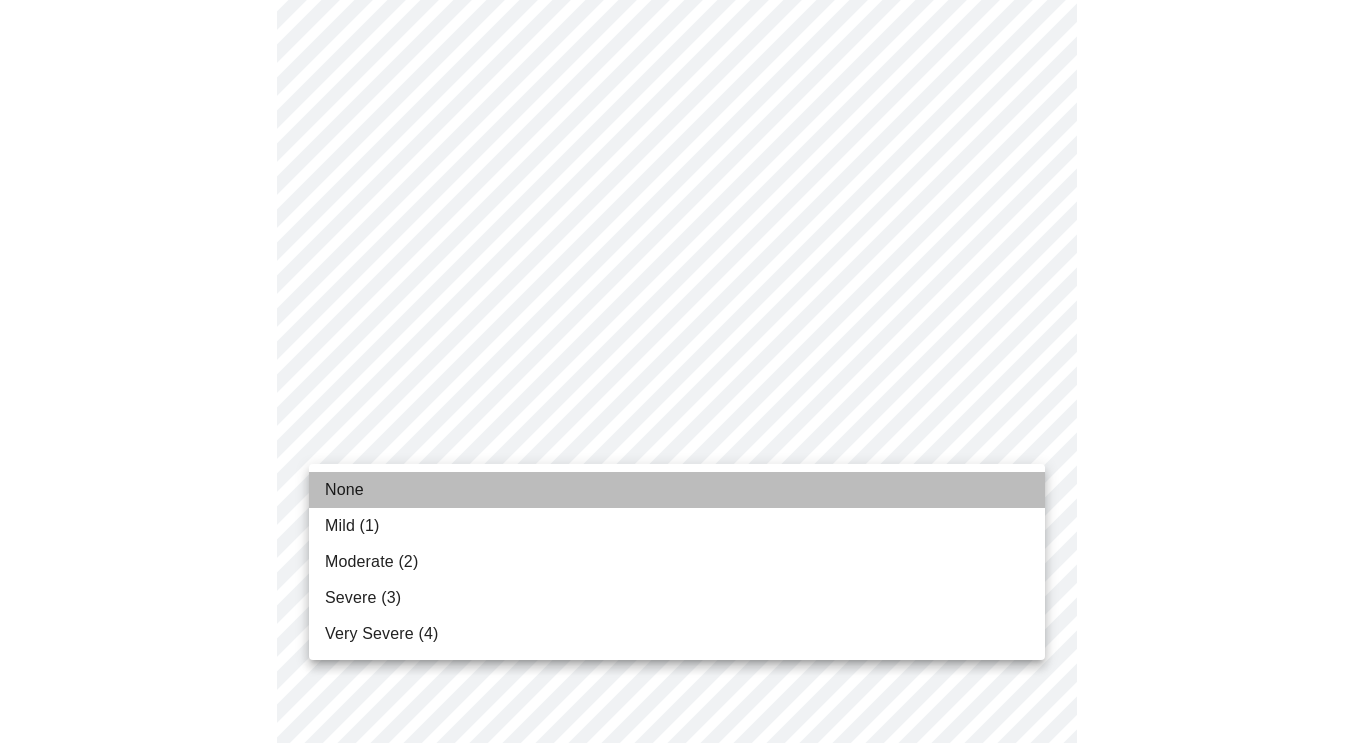 click on "None" at bounding box center [677, 490] 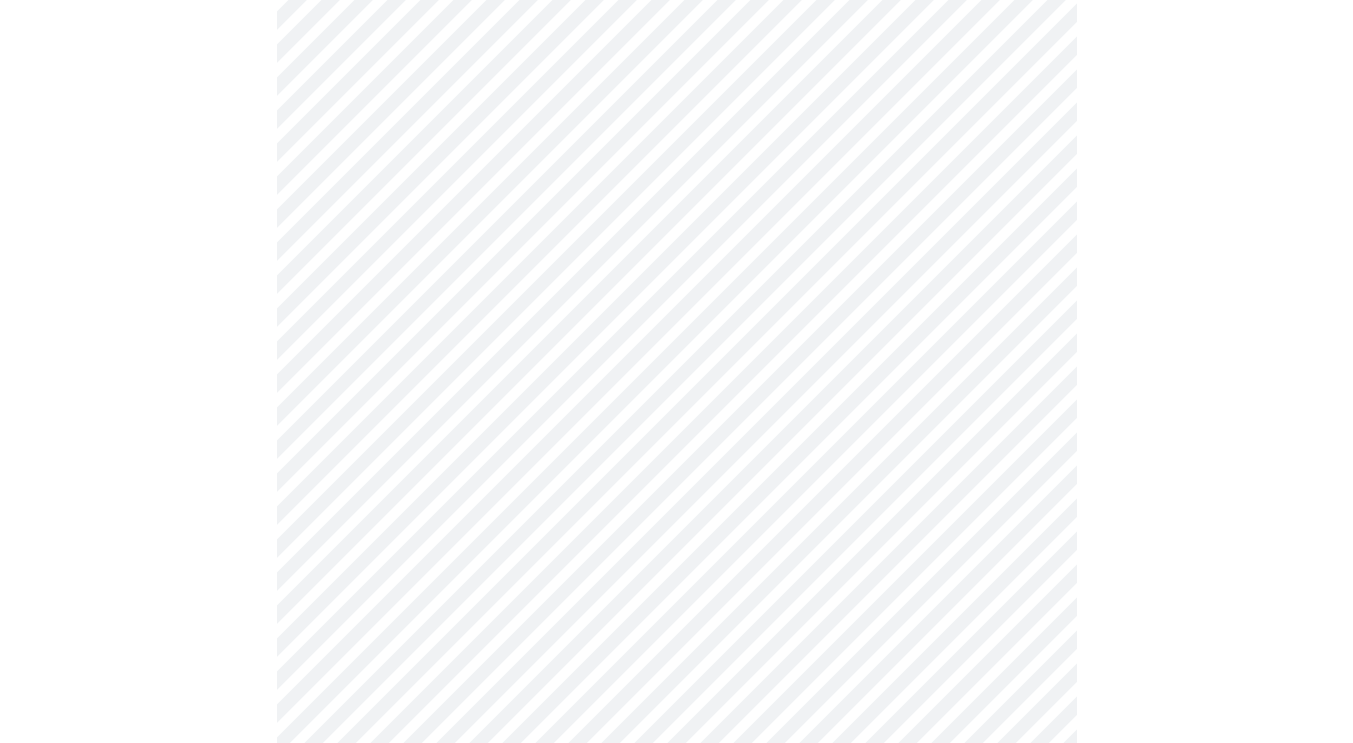 click at bounding box center (676, 878) 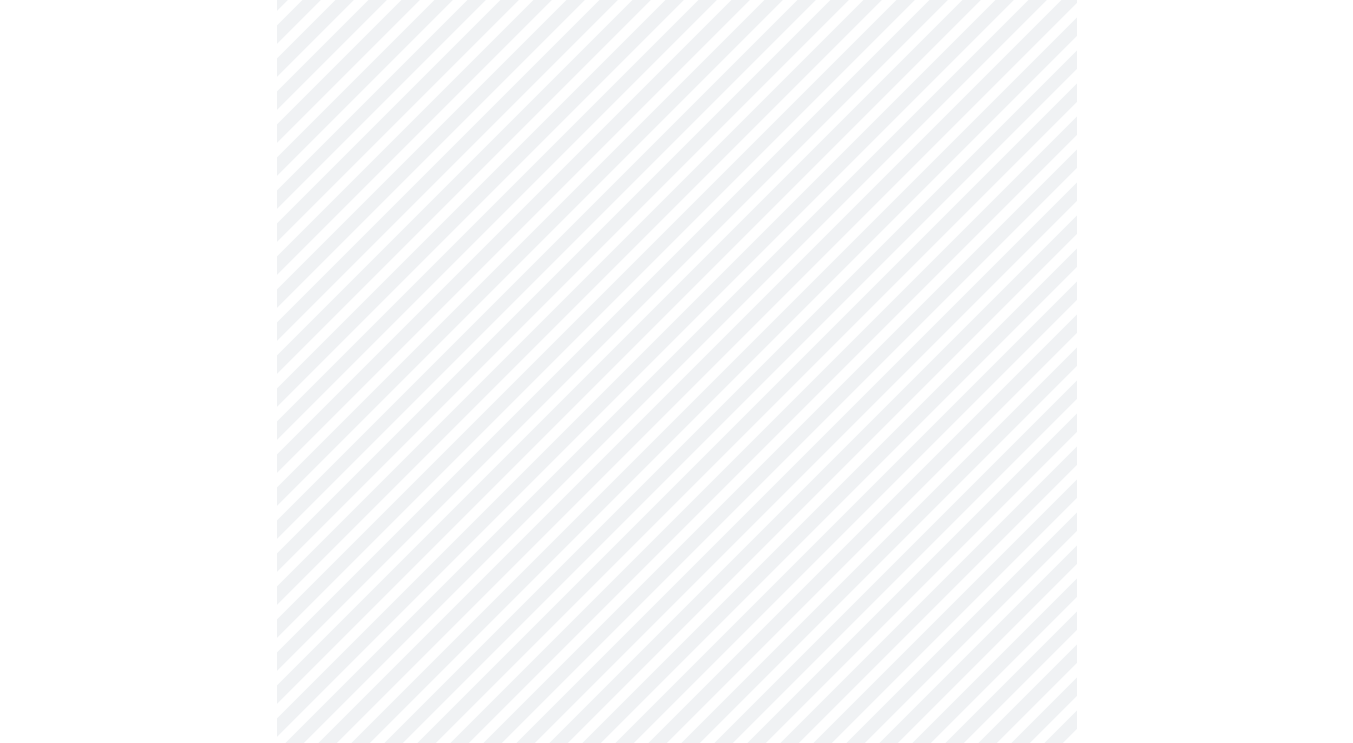scroll, scrollTop: 600, scrollLeft: 0, axis: vertical 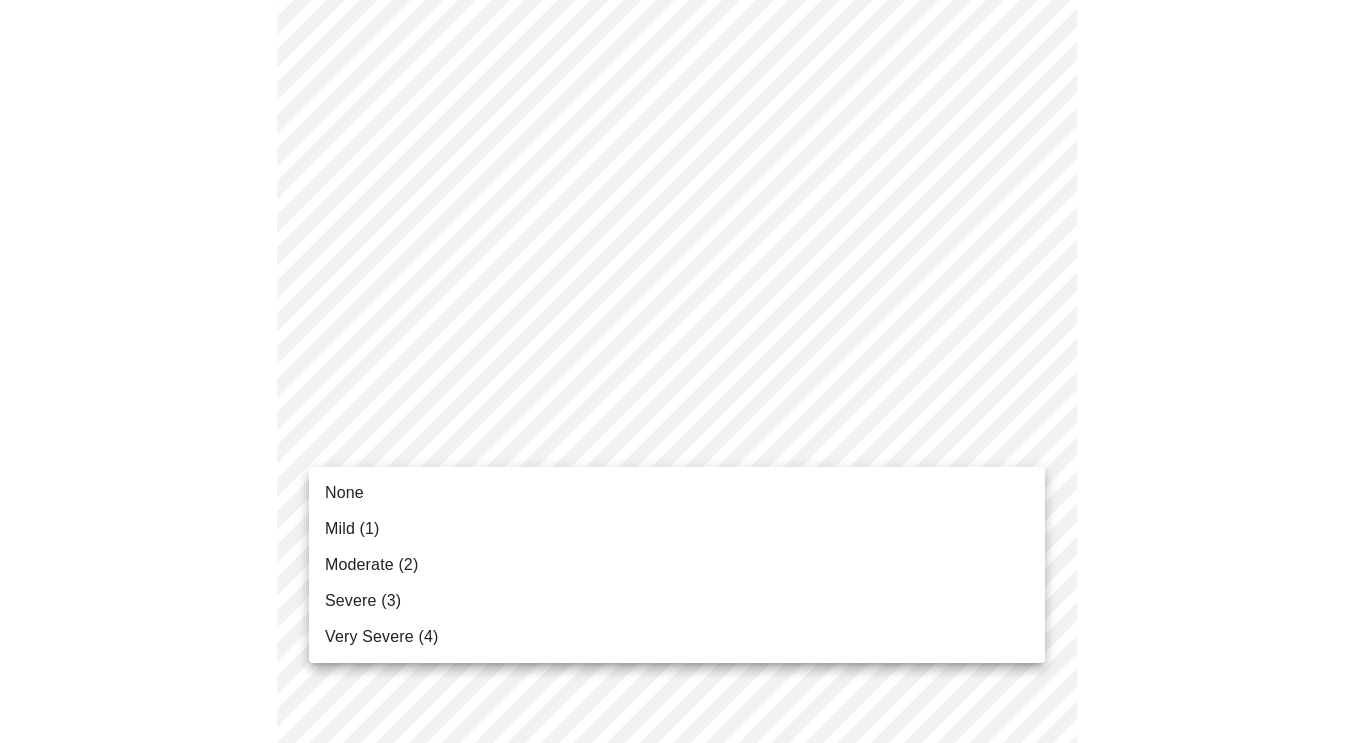 click on "MyMenopauseRx Appointments Messaging Labs Uploads Medications Community Refer a Friend Hi [FIRST]   Intake Questions for Tue, Aug 5th 2025 @ 5:40pm-6:00pm 3  /  13 Settings Billing Invoices Log out None Mild (1) Moderate (2) Severe (3) Very Severe (4)" at bounding box center (684, 682) 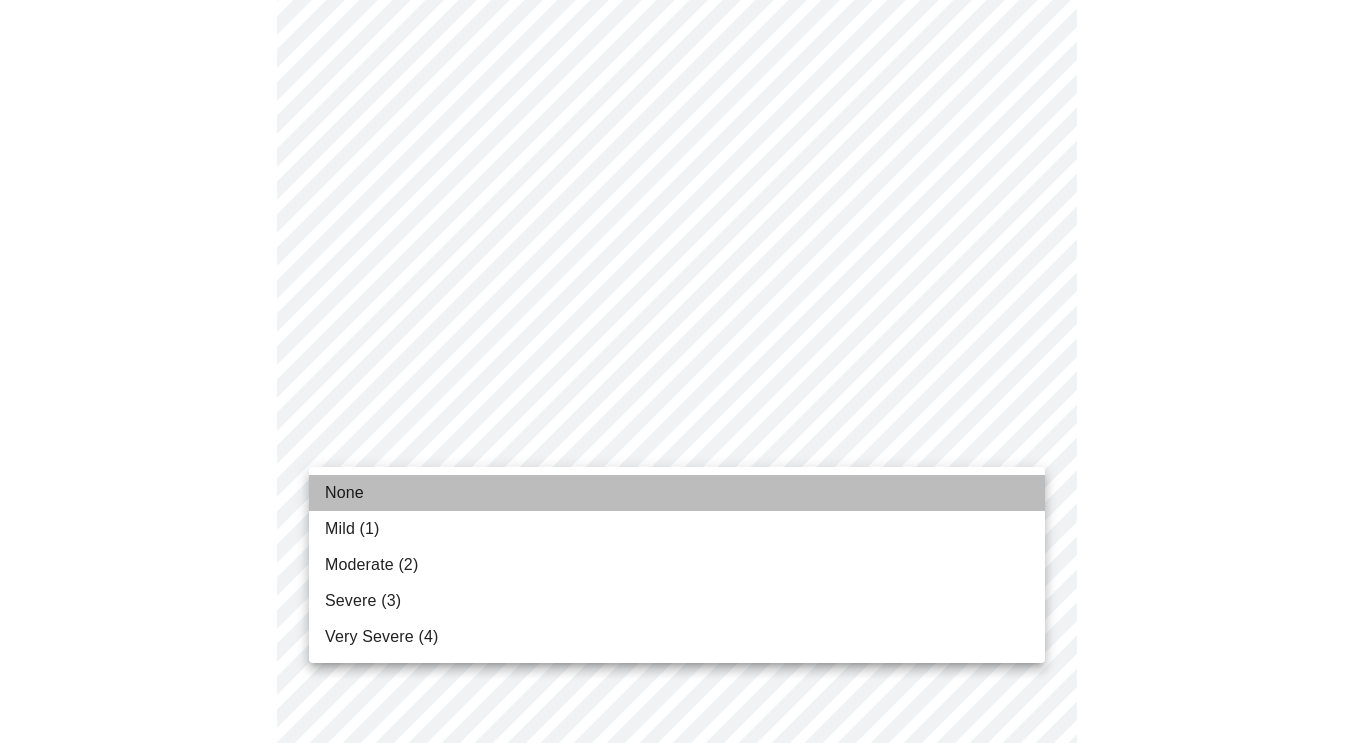 click on "None" at bounding box center (677, 493) 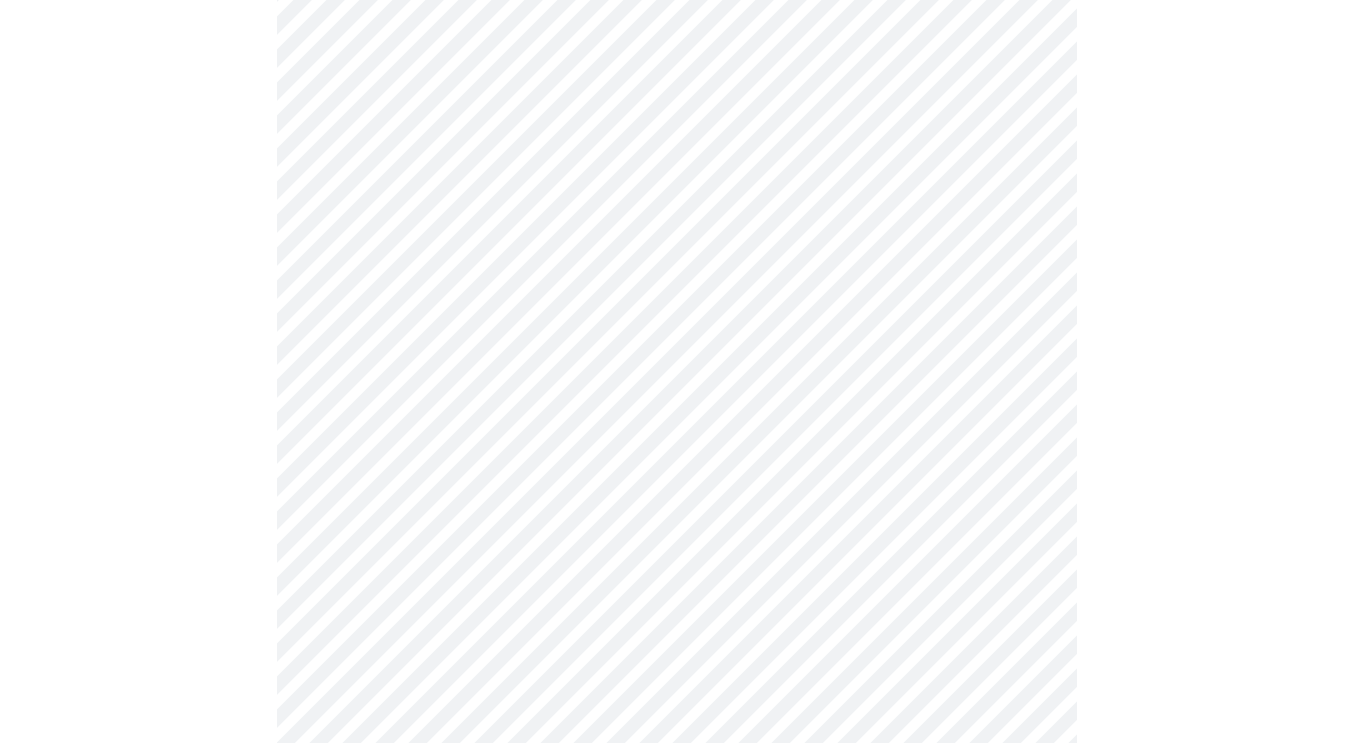 click at bounding box center (676, 737) 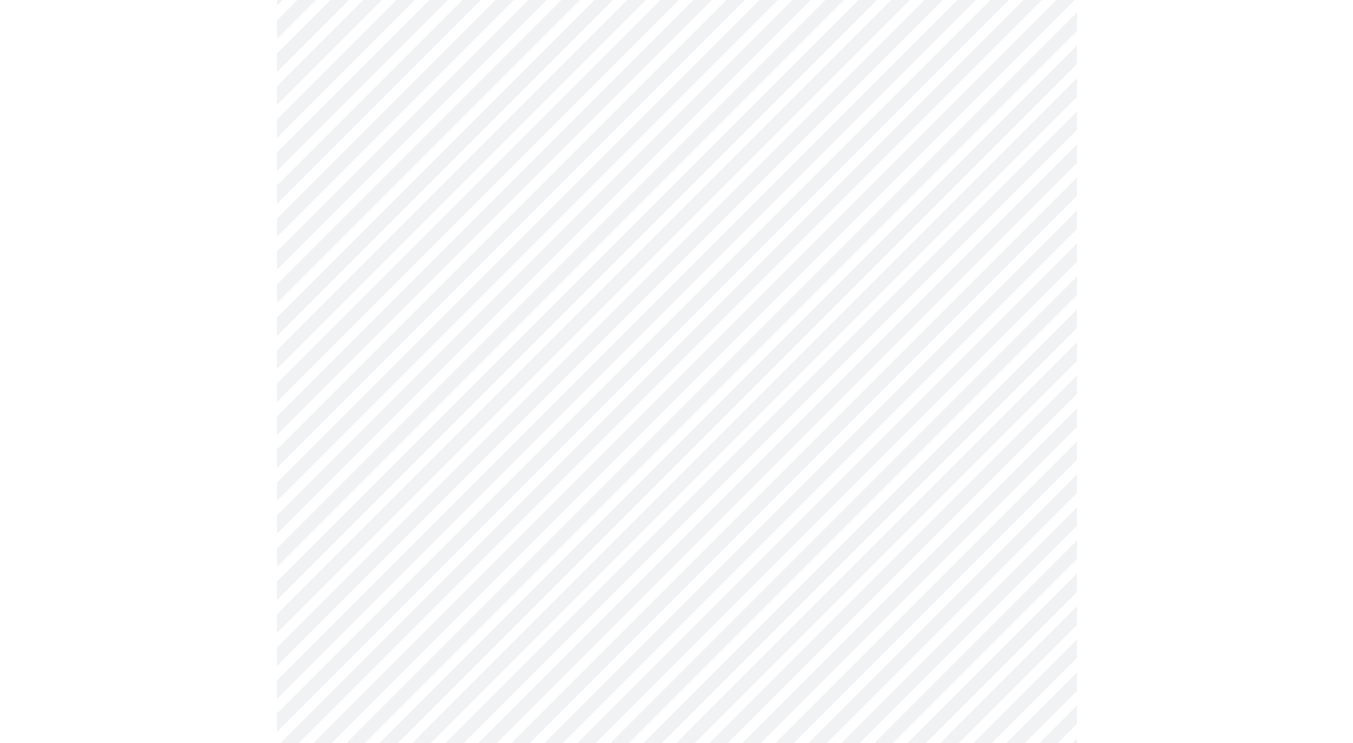 scroll, scrollTop: 861, scrollLeft: 0, axis: vertical 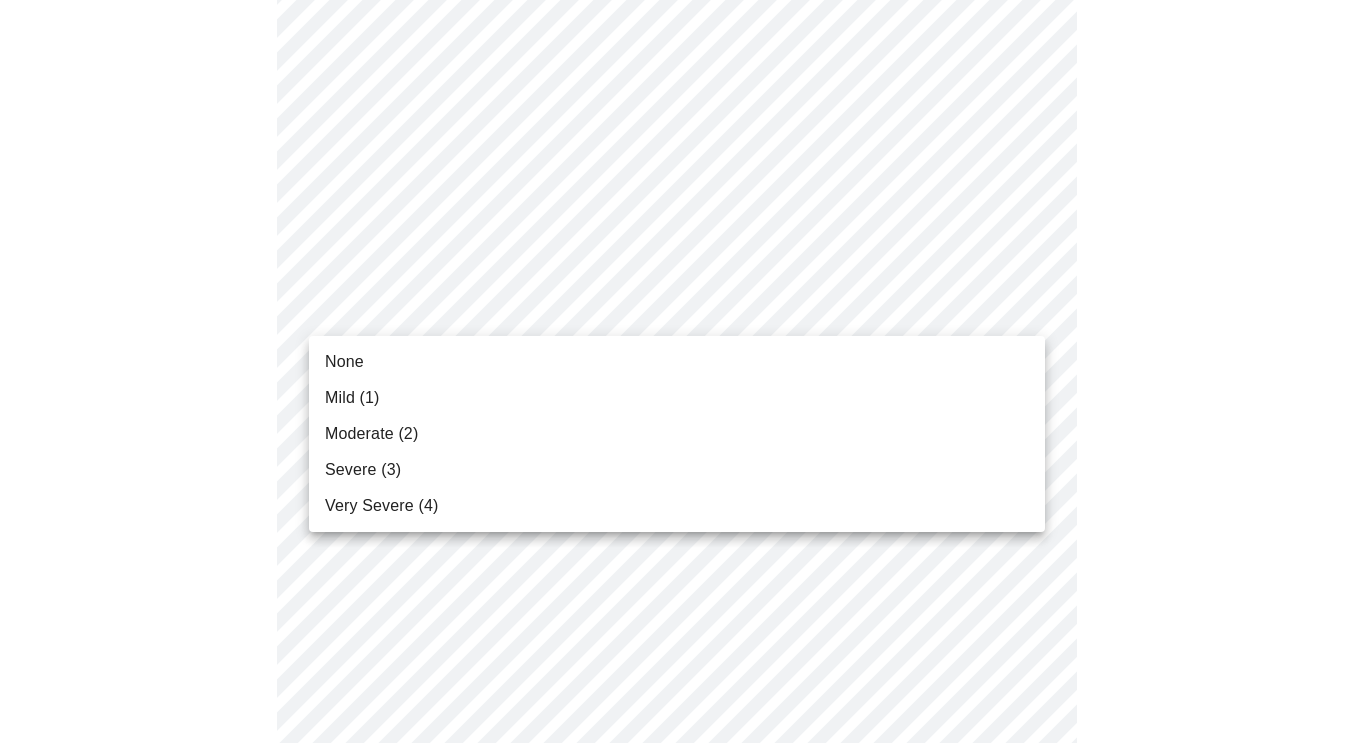 click on "MyMenopauseRx Appointments Messaging Labs Uploads Medications Community Refer a Friend Hi [FIRST]   Intake Questions for Tue, Aug 5th 2025 @ 5:40pm-6:00pm 3  /  13 Settings Billing Invoices Log out None Mild (1) Moderate (2) Severe (3) Very Severe (4)" at bounding box center [684, 407] 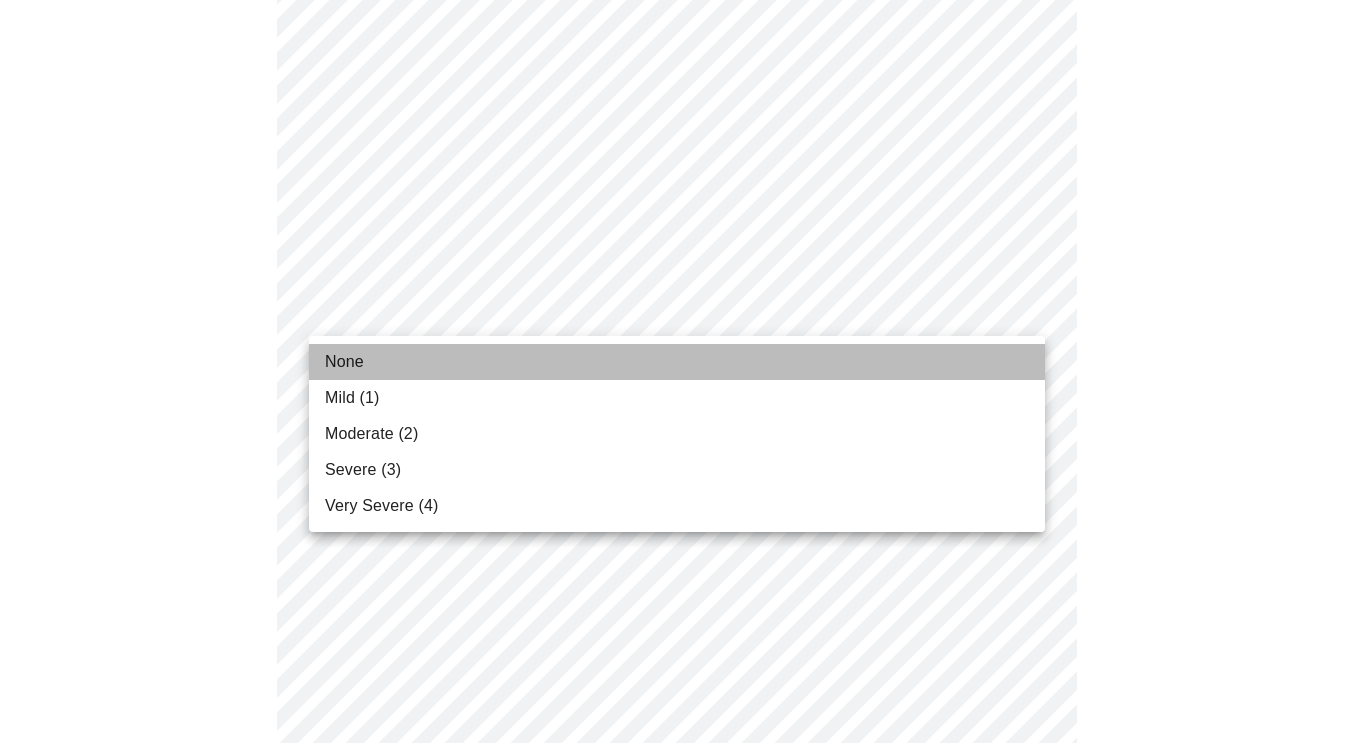click on "None" at bounding box center [677, 362] 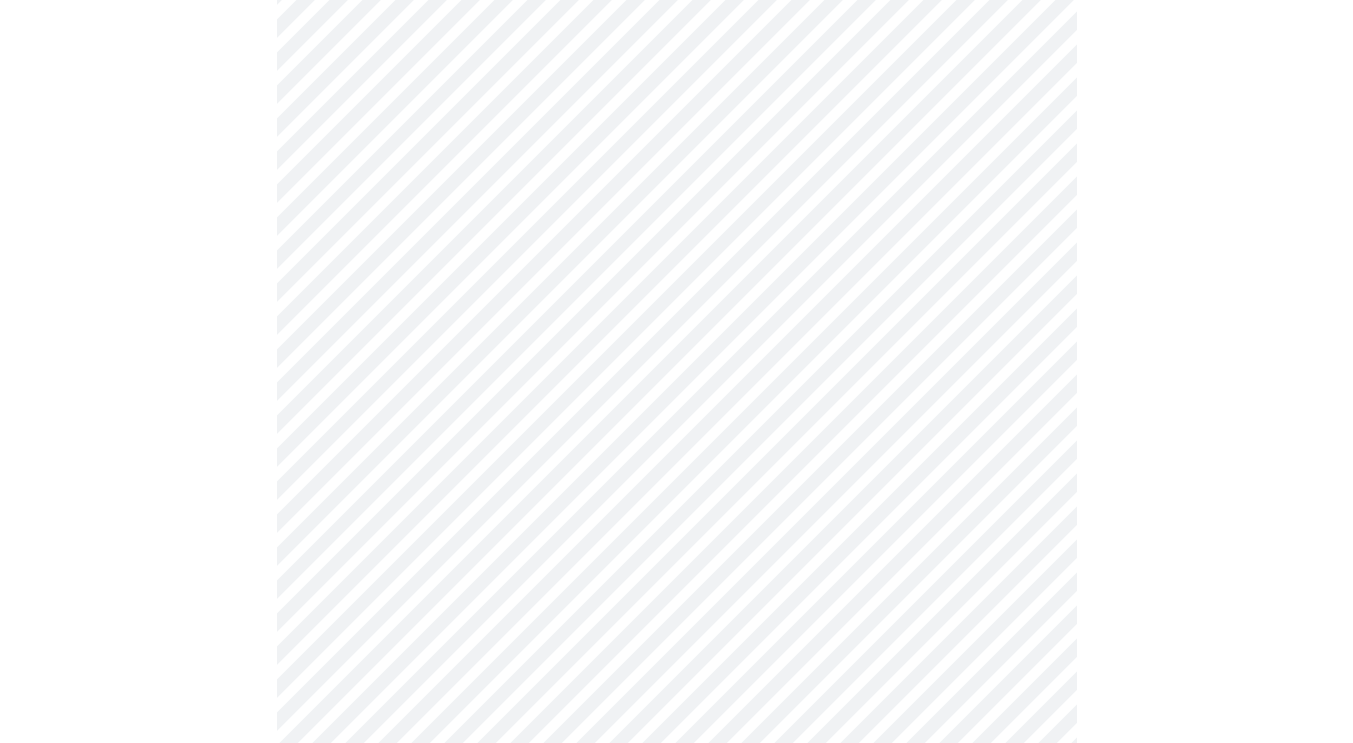 click at bounding box center (676, 462) 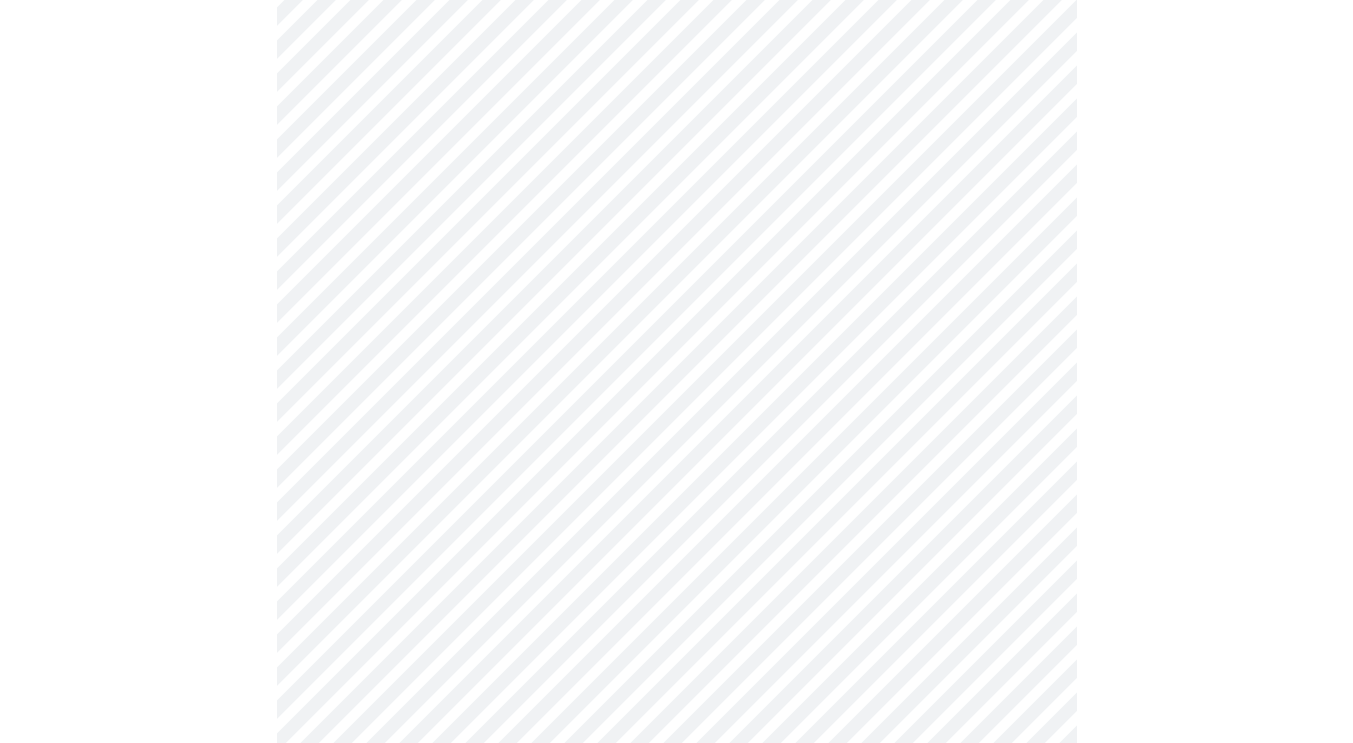 scroll, scrollTop: 1010, scrollLeft: 0, axis: vertical 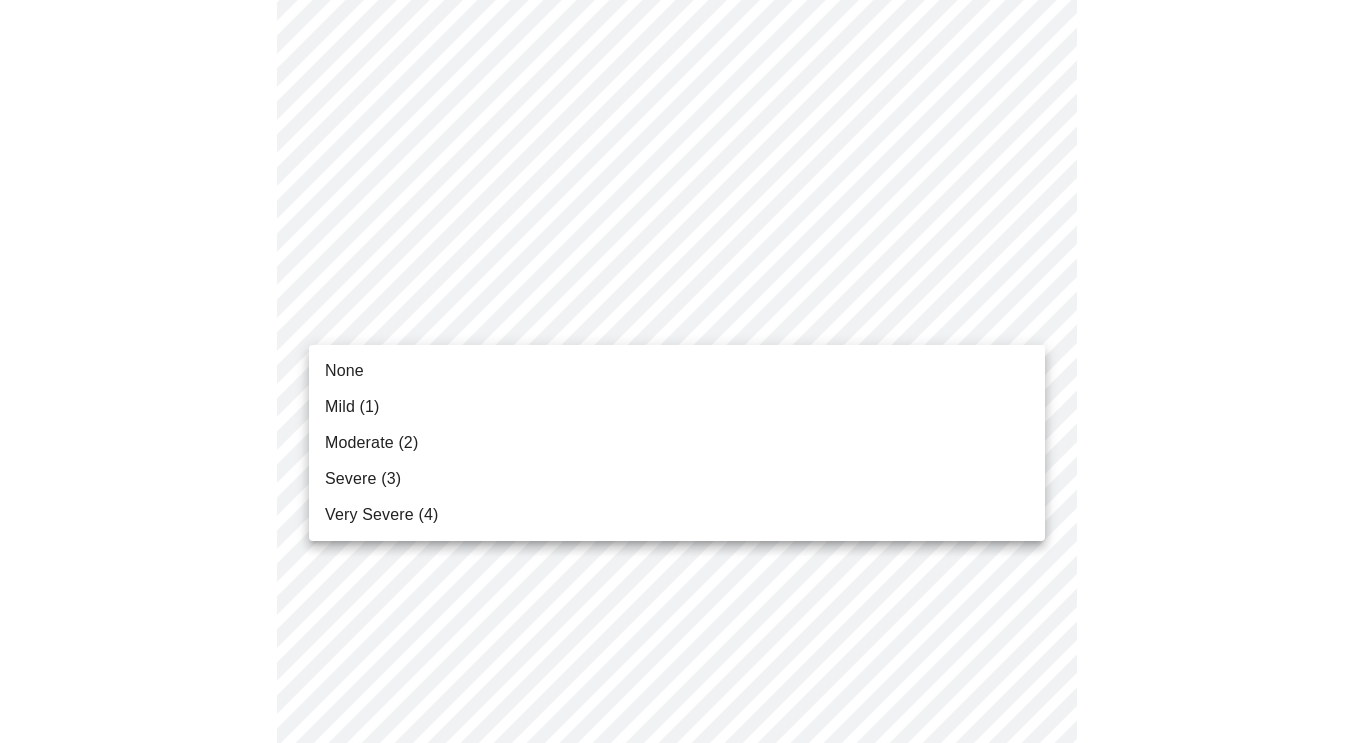 click on "MyMenopauseRx Appointments Messaging Labs Uploads Medications Community Refer a Friend Hi [FIRST]   Intake Questions for Tue, Aug 5th 2025 @ 5:40pm-6:00pm 3  /  13 Settings Billing Invoices Log out None Mild (1) Moderate (2) Severe (3) Very Severe (4)" at bounding box center (684, 244) 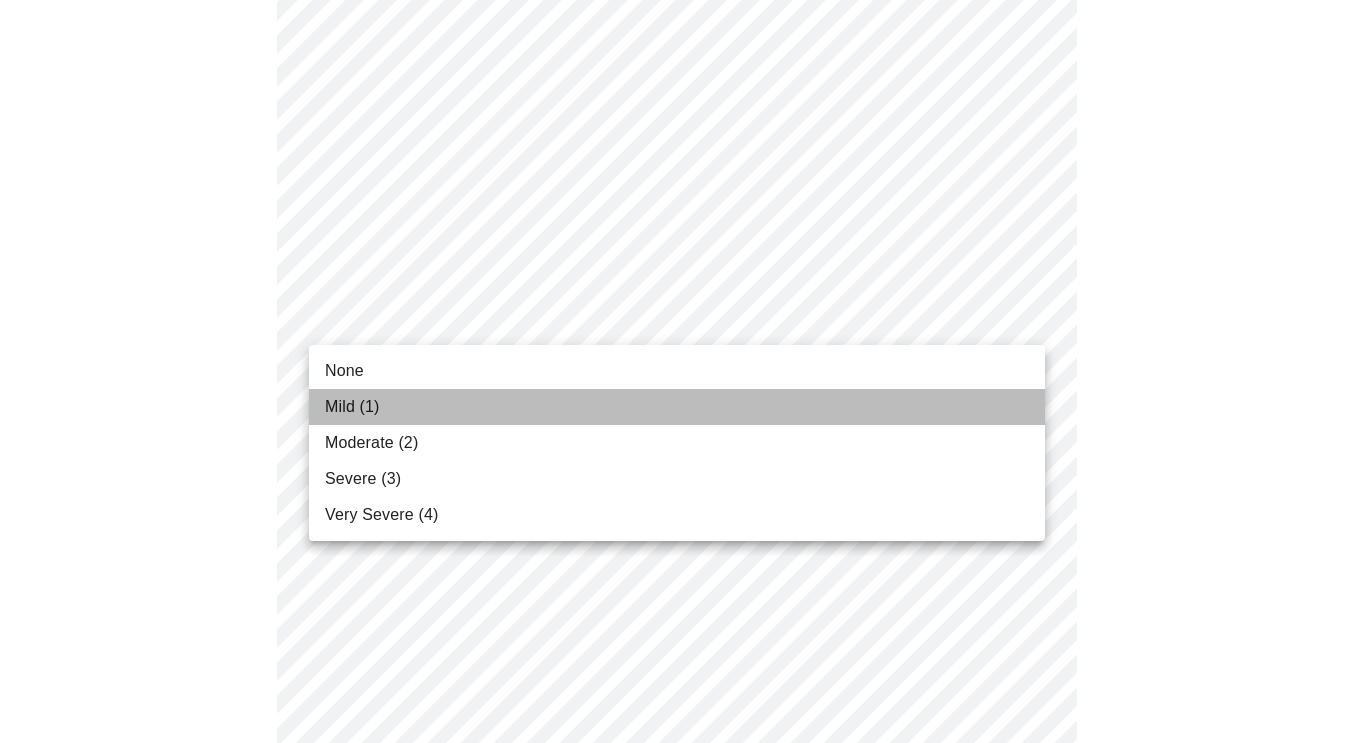 click on "Mild (1)" at bounding box center [677, 407] 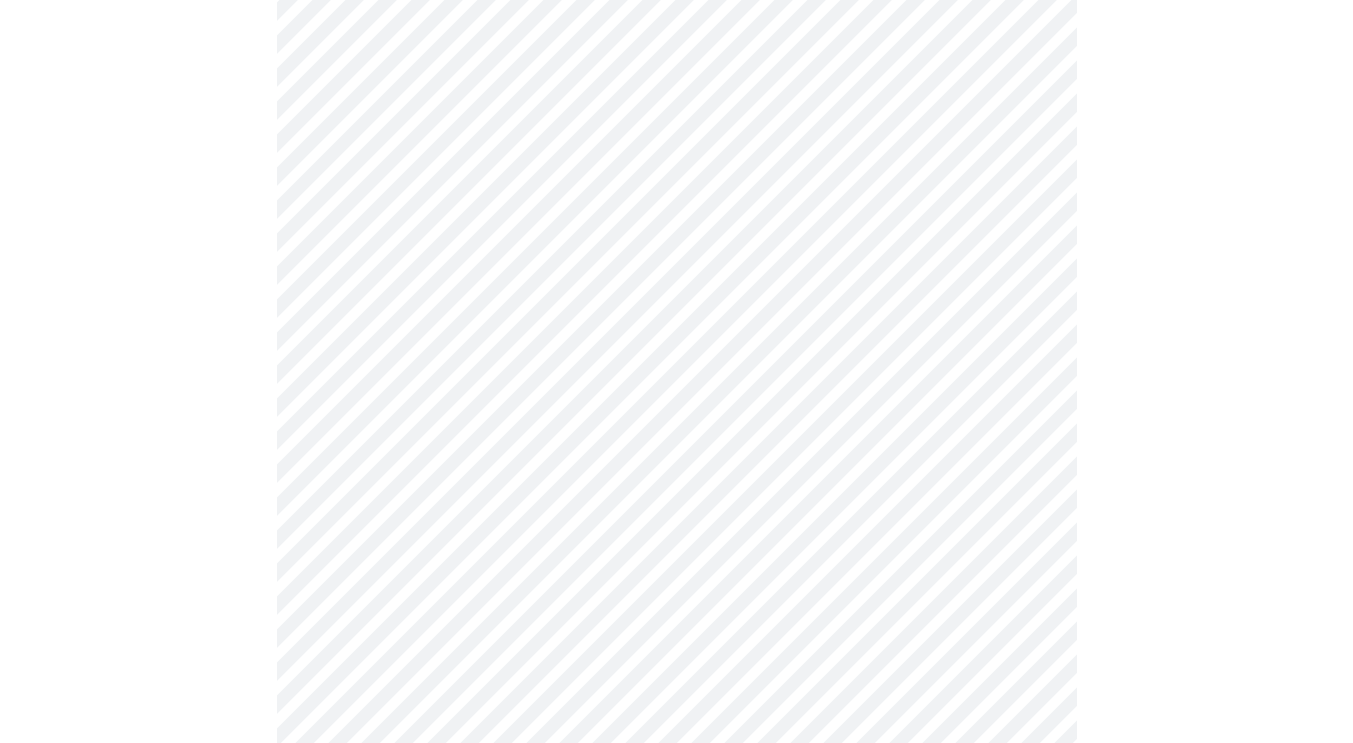 click at bounding box center (676, 299) 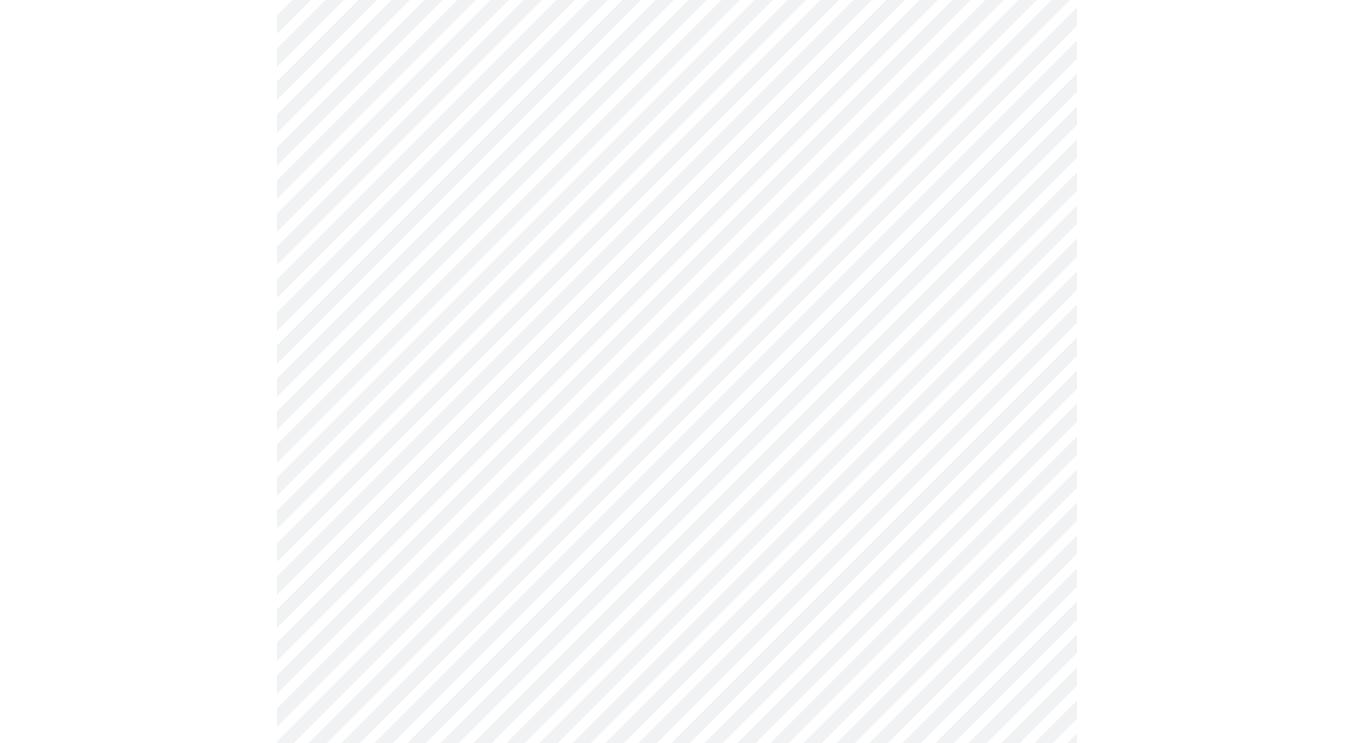 scroll, scrollTop: 1194, scrollLeft: 0, axis: vertical 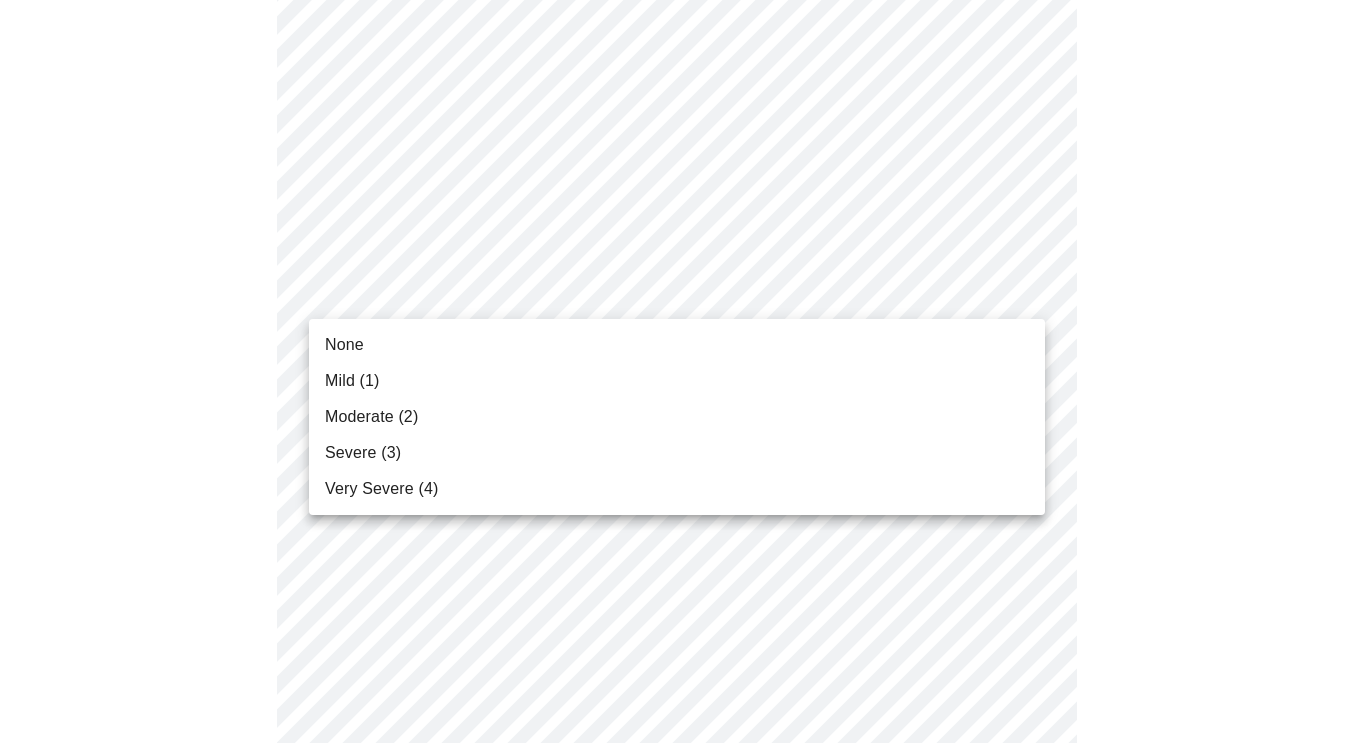 click on "MyMenopauseRx Appointments Messaging Labs Uploads Medications Community Refer a Friend Hi [FIRST]   Intake Questions for Tue, Aug 5th 2025 @ 5:40pm-6:00pm 3  /  13 Settings Billing Invoices Log out None Mild (1) Moderate (2) Severe (3) Very Severe (4)" at bounding box center [684, 46] 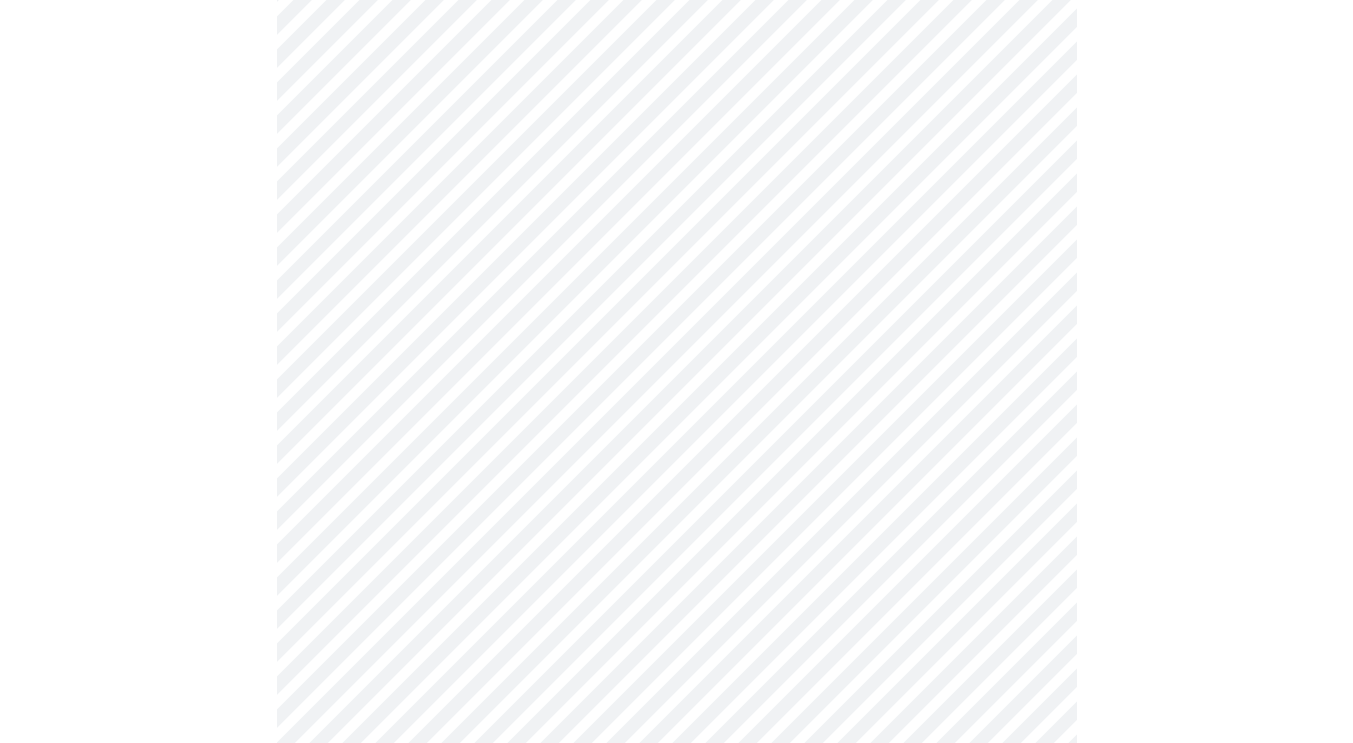 click at bounding box center [676, 101] 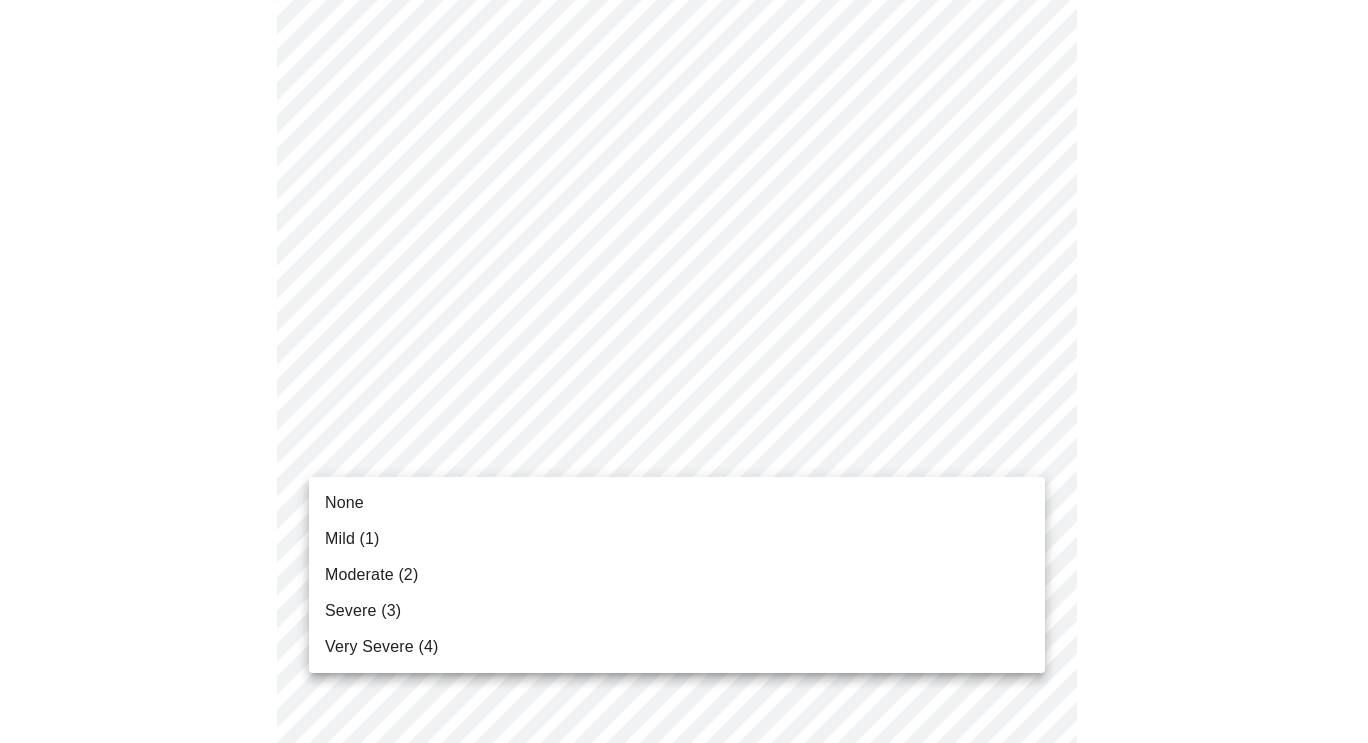 click on "MyMenopauseRx Appointments Messaging Labs Uploads Medications Community Refer a Friend Hi [FIRST]   Intake Questions for Tue, Aug 5th 2025 @ 5:40pm-6:00pm 3  /  13 Settings Billing Invoices Log out None Mild (1) Moderate (2) Severe (3) Very Severe (4)" at bounding box center (684, 32) 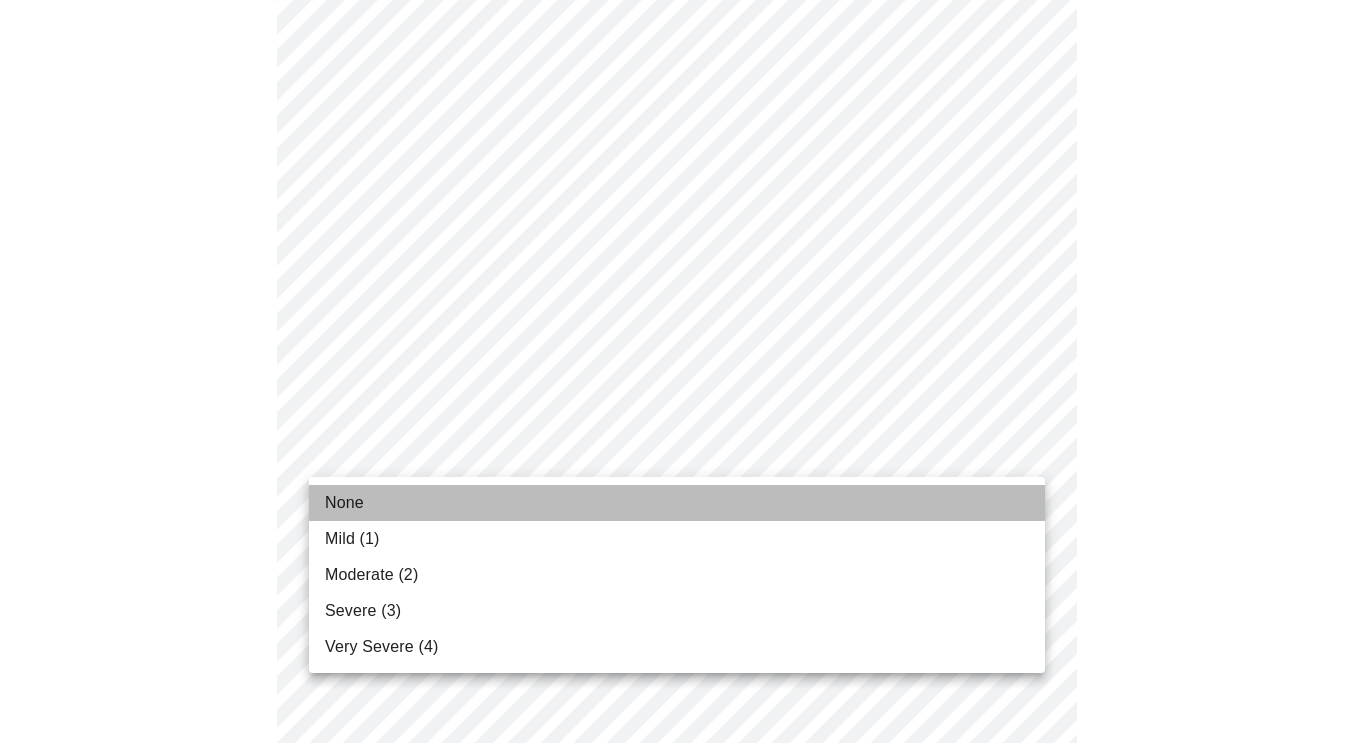 click on "None" at bounding box center [677, 503] 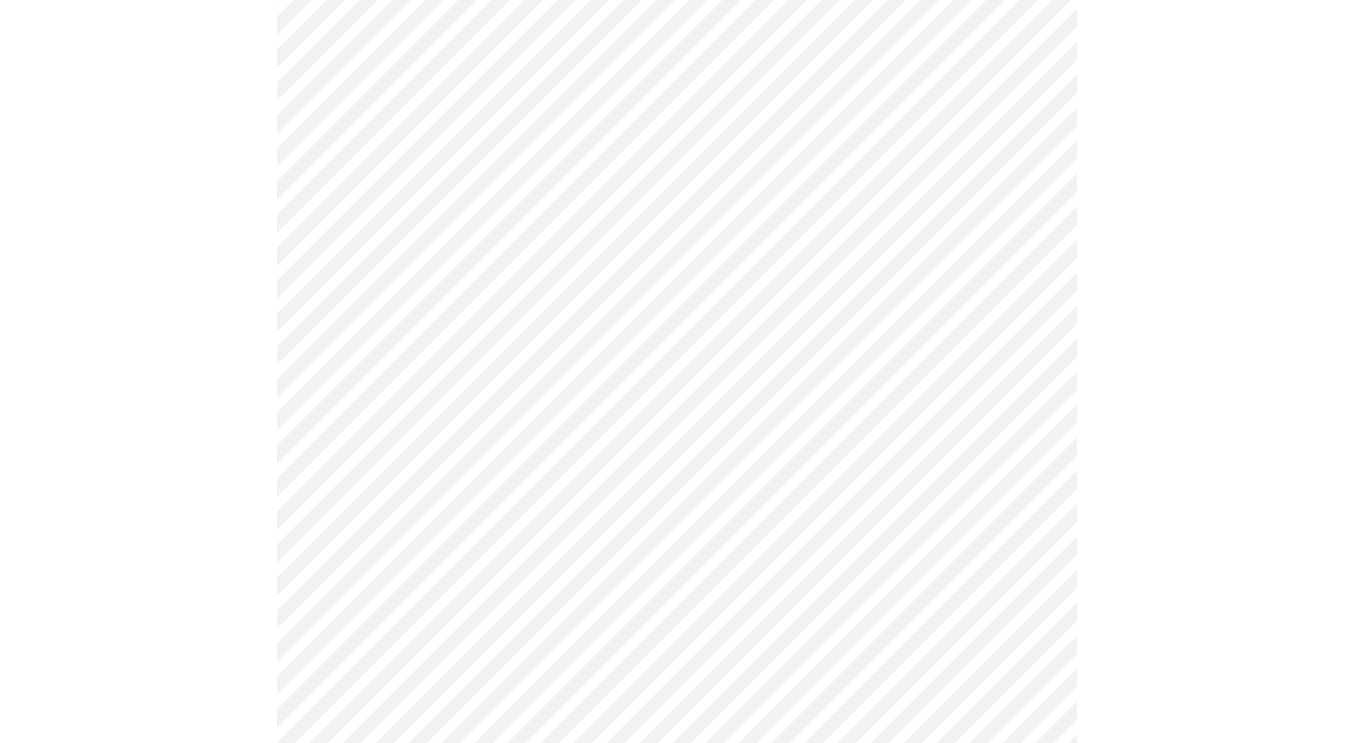 click at bounding box center (676, 87) 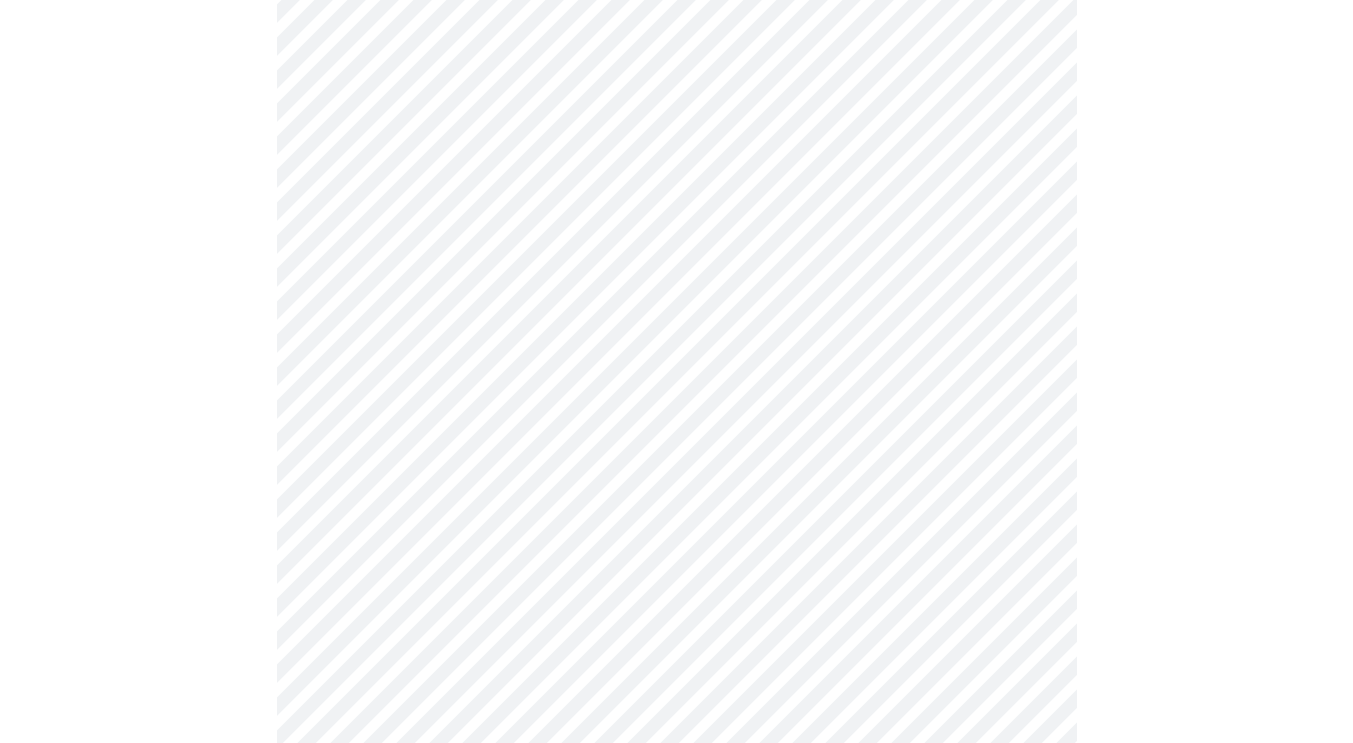 scroll, scrollTop: 1438, scrollLeft: 0, axis: vertical 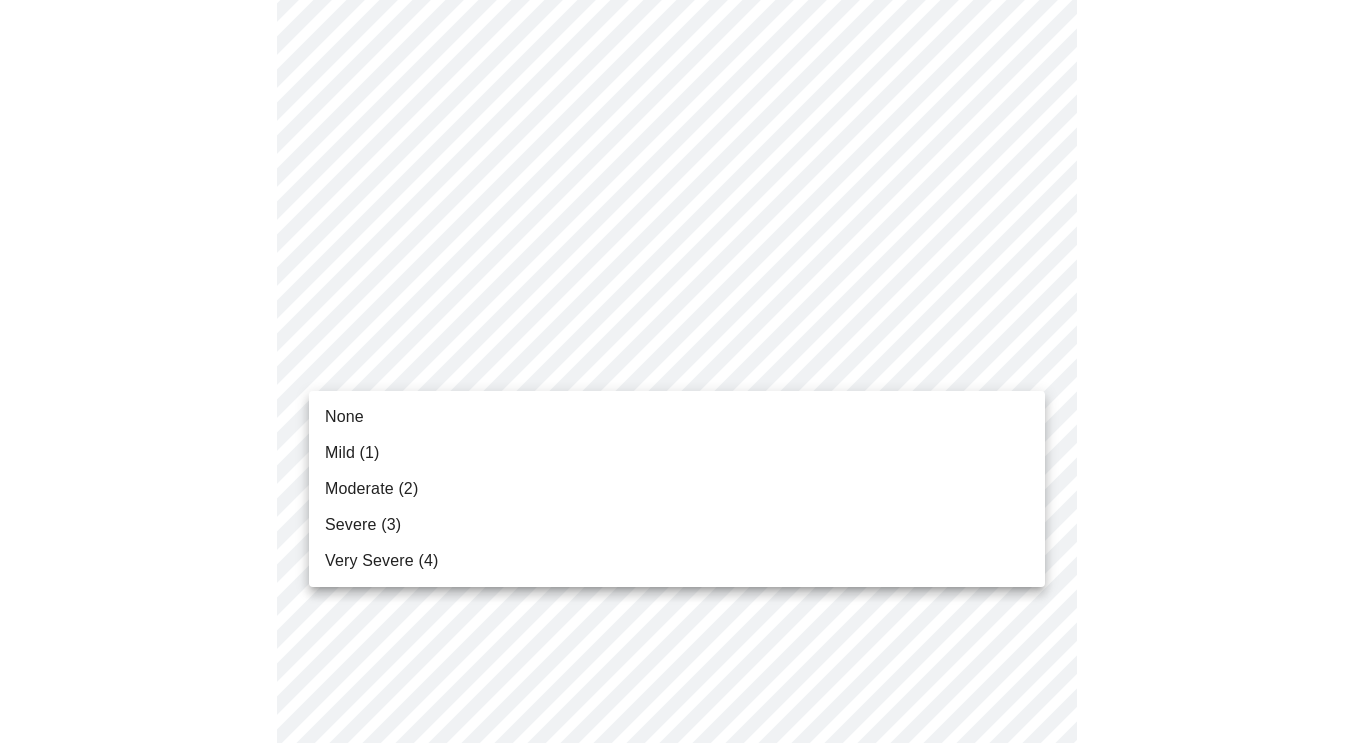 click on "MyMenopauseRx Appointments Messaging Labs Uploads Medications Community Refer a Friend Hi [FIRST]   Intake Questions for Tue, Aug 5th 2025 @ 5:40pm-6:00pm 3  /  13 Settings Billing Invoices Log out None Mild (1) Moderate (2) Severe (3) Very Severe (4)" at bounding box center [684, -226] 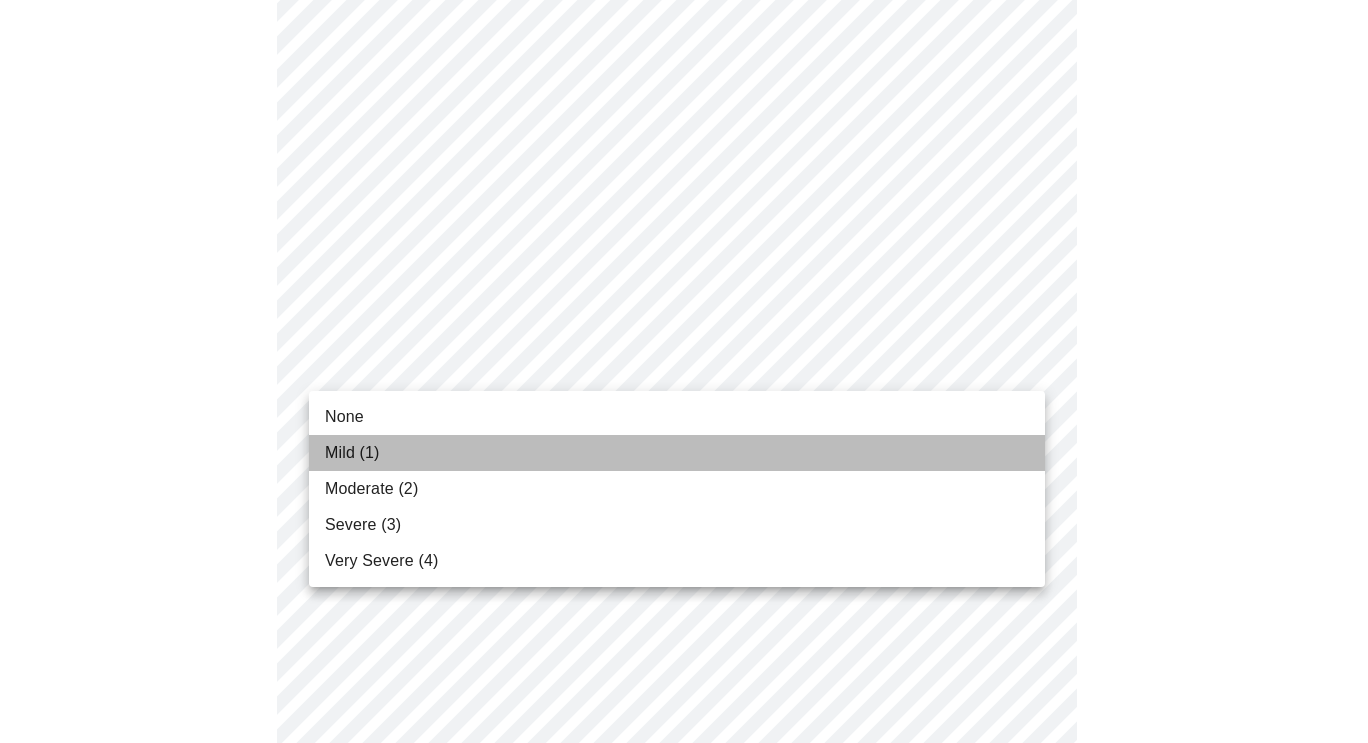 click on "Mild (1)" at bounding box center (677, 453) 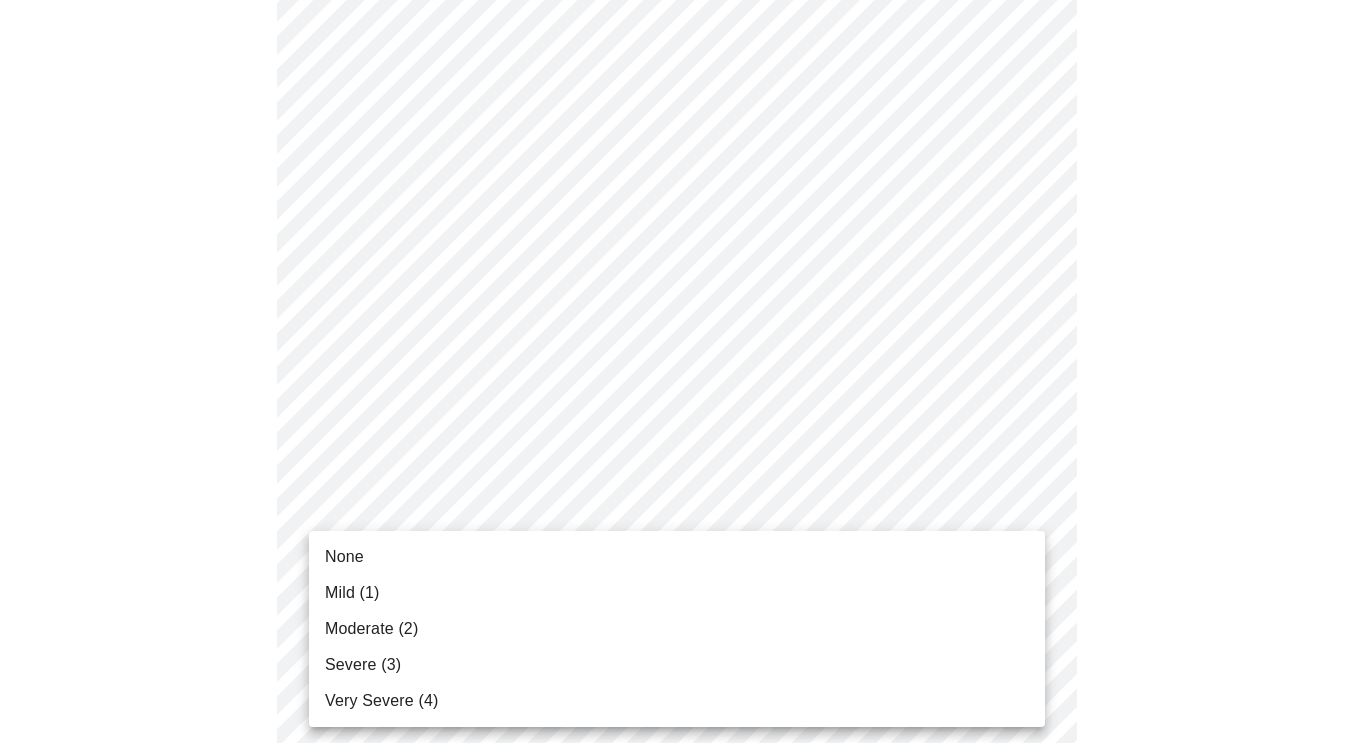 click on "MyMenopauseRx Appointments Messaging Labs Uploads Medications Community Refer a Friend Hi [FIRST]   Intake Questions for Tue, Aug 5th 2025 @ 5:40pm-6:00pm 3  /  13 Settings Billing Invoices Log out None Mild (1) Moderate (2) Severe (3) Very Severe (4)" at bounding box center [684, -240] 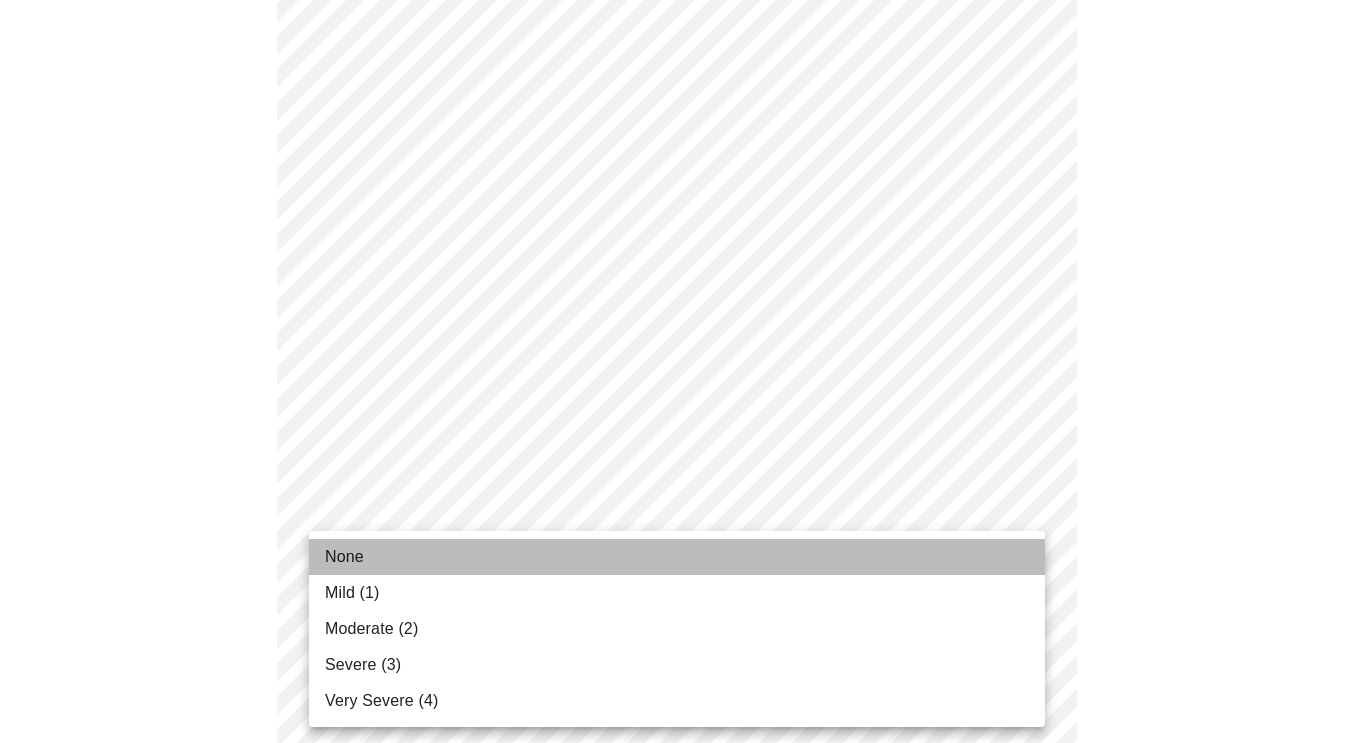 click on "None" at bounding box center (677, 557) 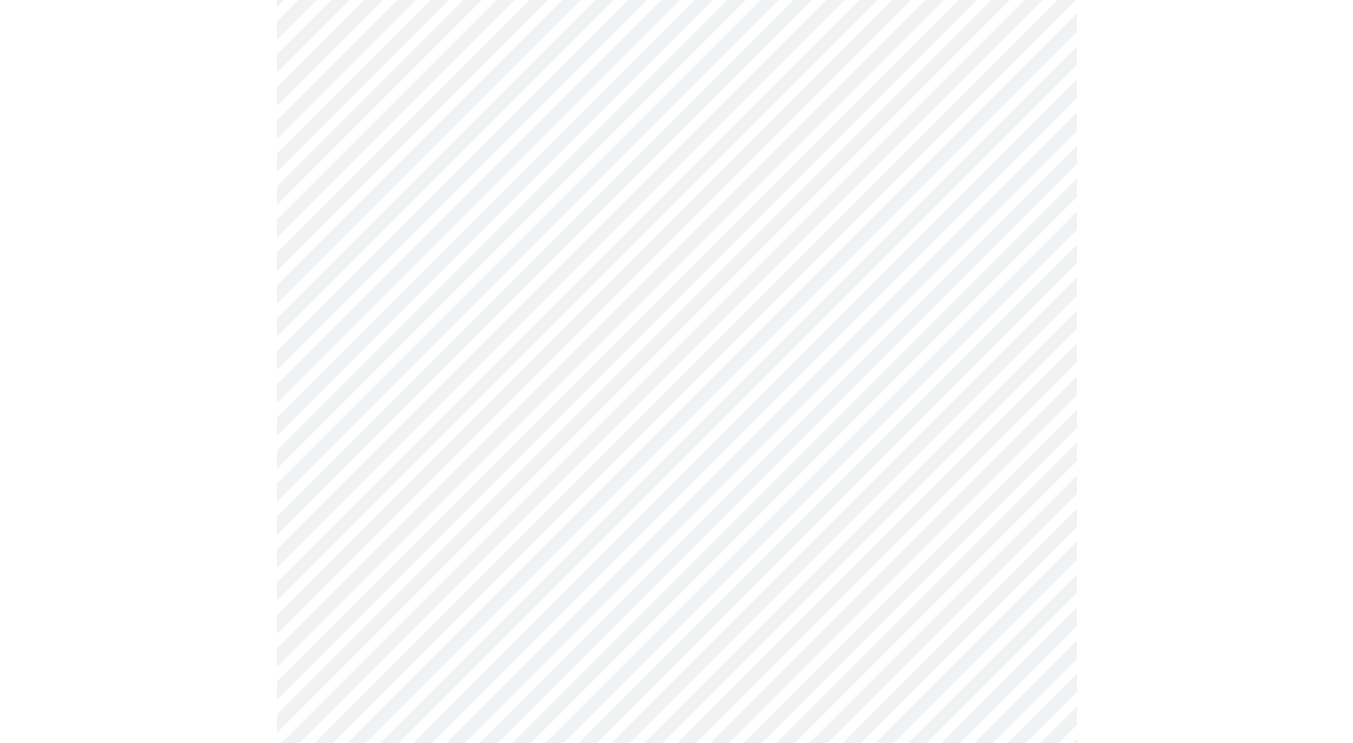 scroll, scrollTop: 860, scrollLeft: 0, axis: vertical 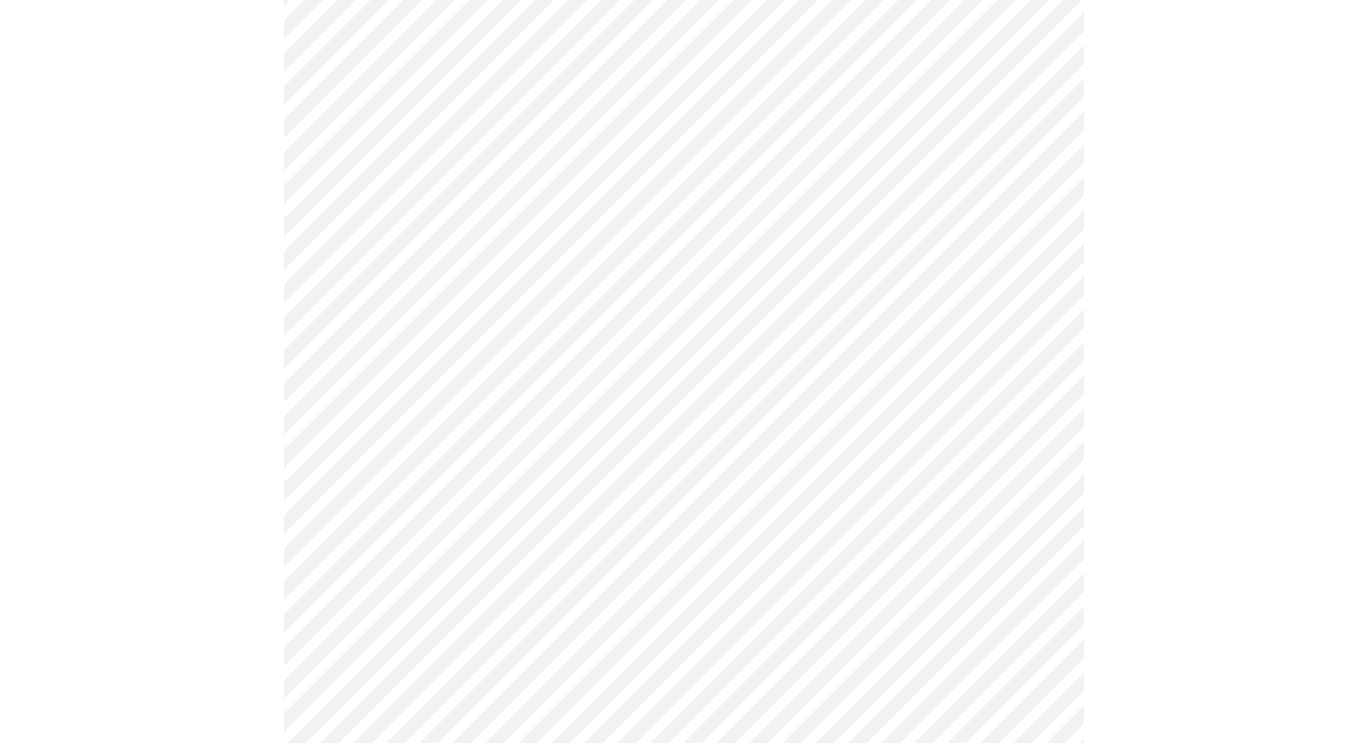 click on "MyMenopauseRx Appointments Messaging Labs Uploads Medications Community Refer a Friend Hi [FIRST]   Intake Questions for Tue, Aug 5th 2025 @ 5:40pm-6:00pm 4  /  13 Settings Billing Invoices Log out" at bounding box center [684, 94] 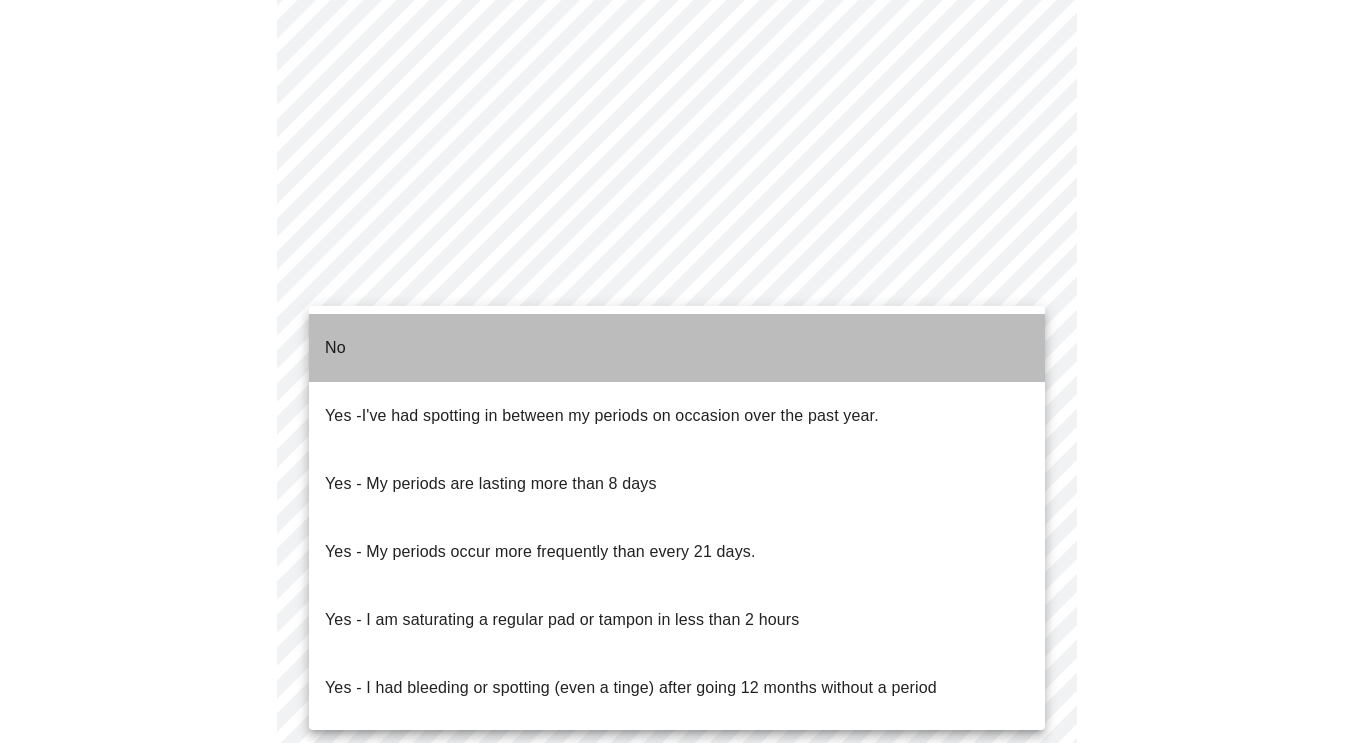 click on "No" at bounding box center (677, 348) 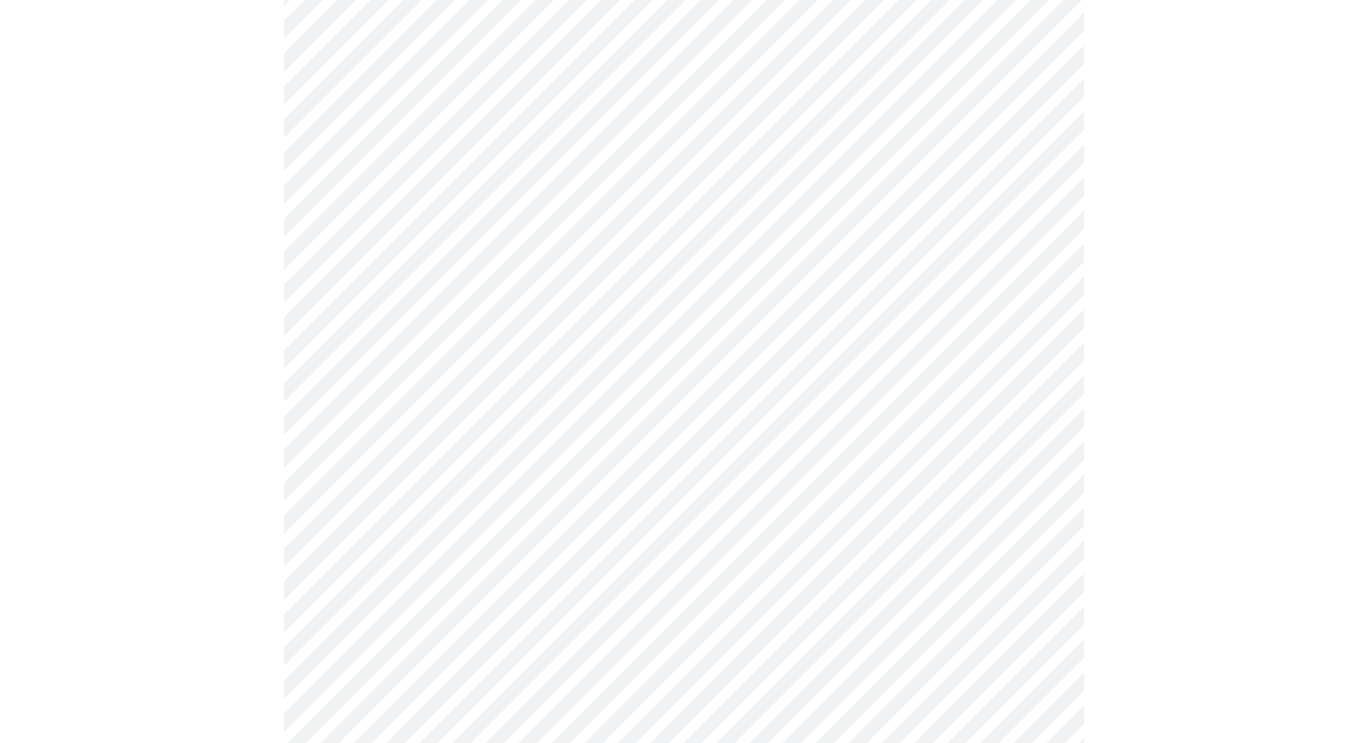 click on "MyMenopauseRx Appointments Messaging Labs Uploads Medications Community Refer a Friend Hi [FIRST]   Intake Questions for Tue, Aug 5th 2025 @ 5:40pm-6:00pm 4  /  13 Settings Billing Invoices Log out" at bounding box center (684, 88) 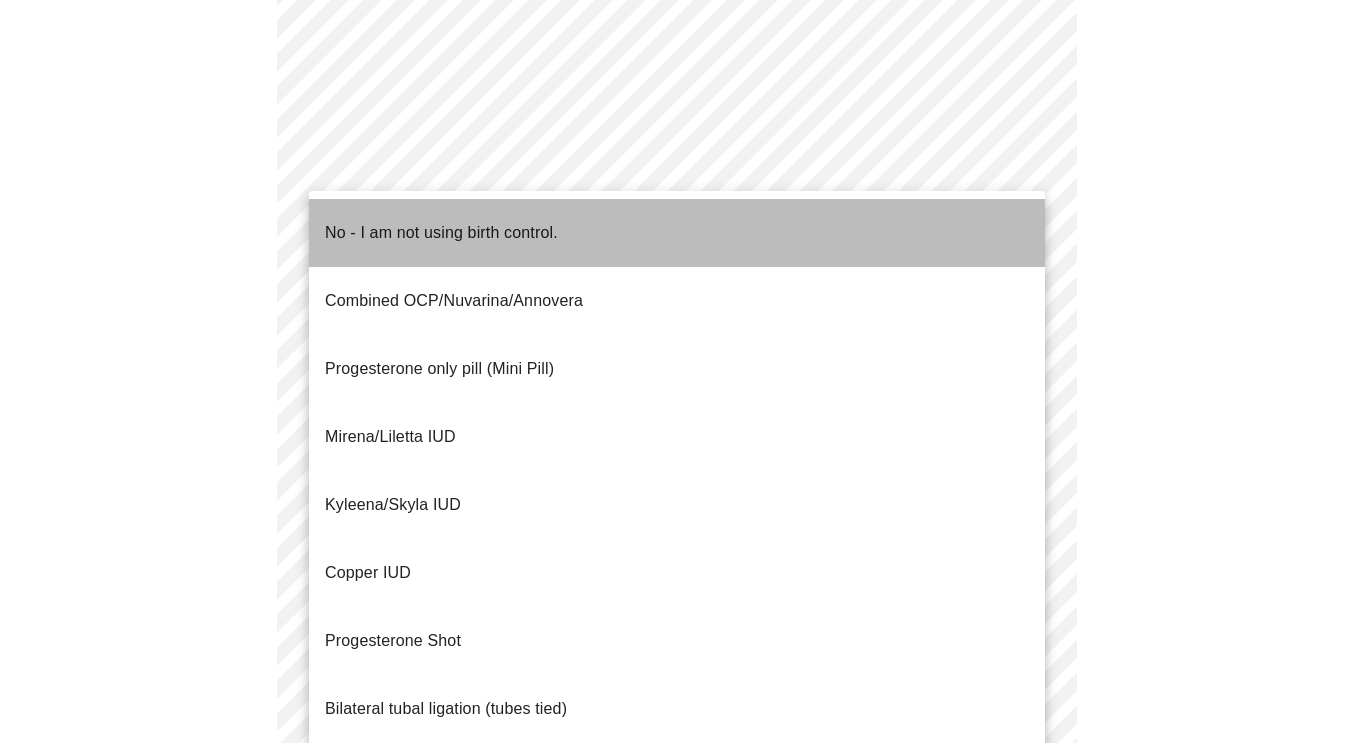 click on "No - I am not using birth control." at bounding box center (677, 233) 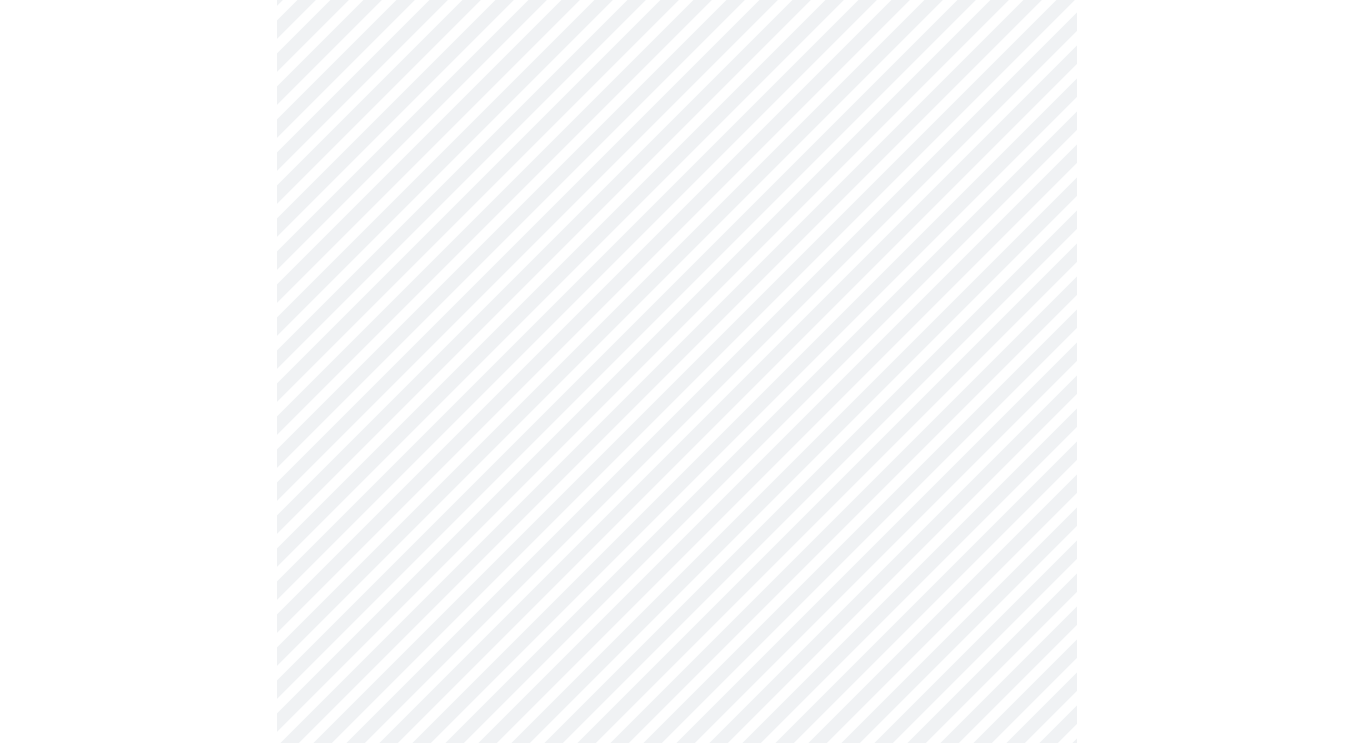 click at bounding box center (676, 152) 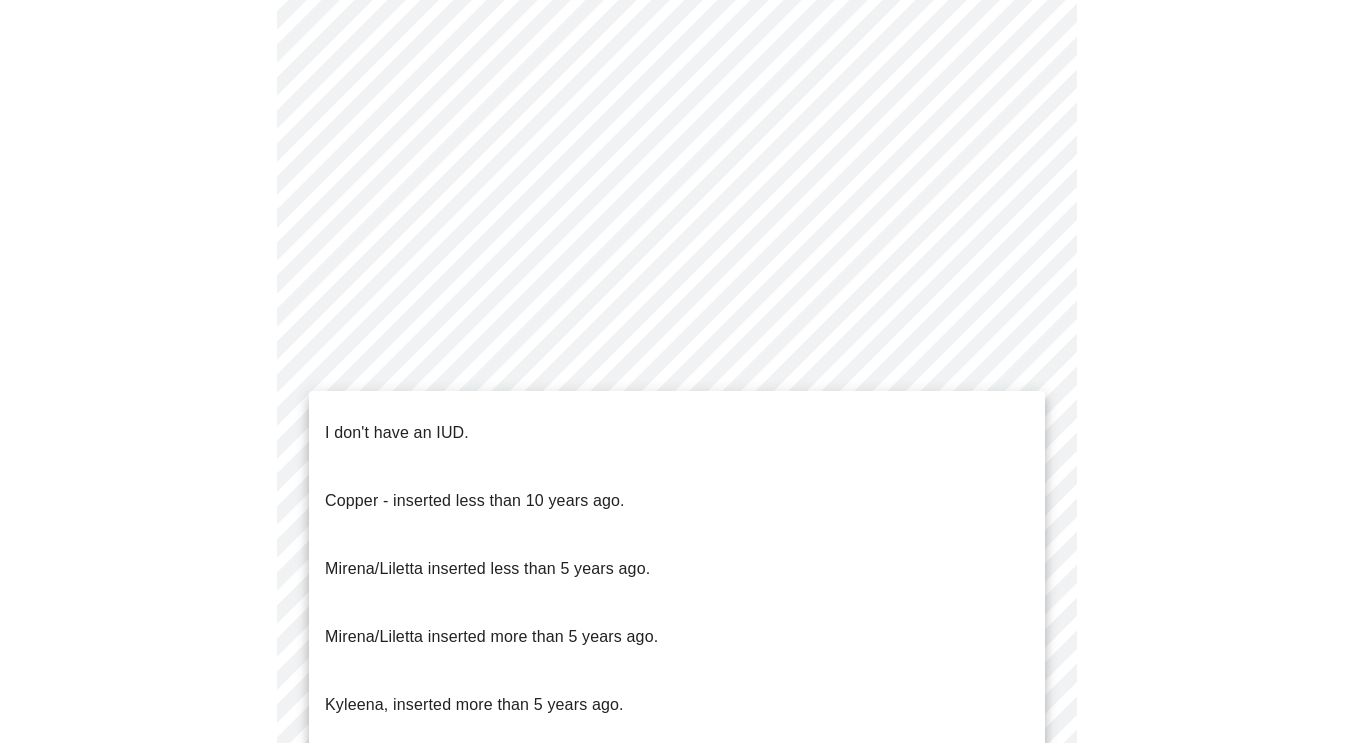 click on "MyMenopauseRx Appointments Messaging Labs Uploads Medications Community Refer a Friend Hi [FIRST]   Intake Questions for Tue, Aug 5th 2025 @ 5:40pm-6:00pm 4  /  13 Settings Billing Invoices Log out I don't have an IUD.
Copper - inserted less than 10 years ago.
Mirena/Liletta inserted less than 5 years ago.
Mirena/Liletta inserted more than 5 years ago.
Kyleena, inserted more than 5 years ago." at bounding box center (684, -125) 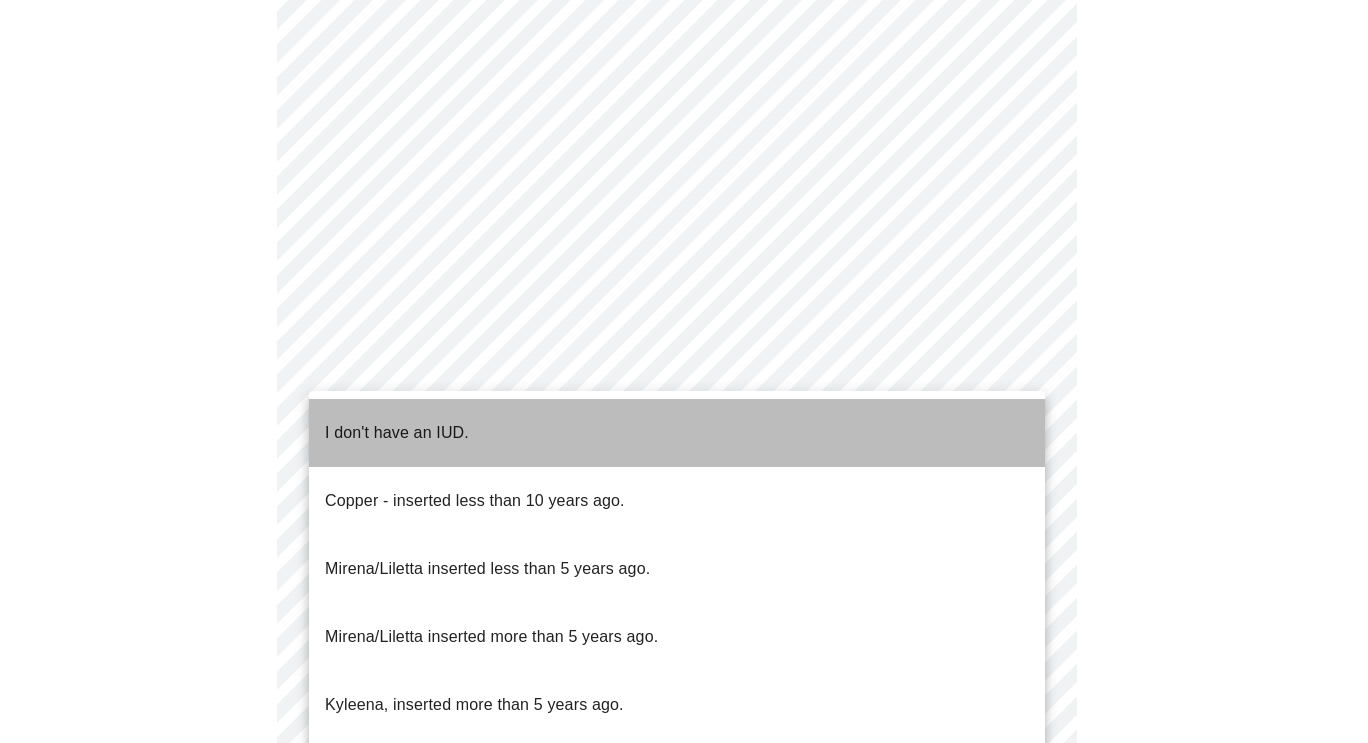 click on "I don't have an IUD." at bounding box center [677, 433] 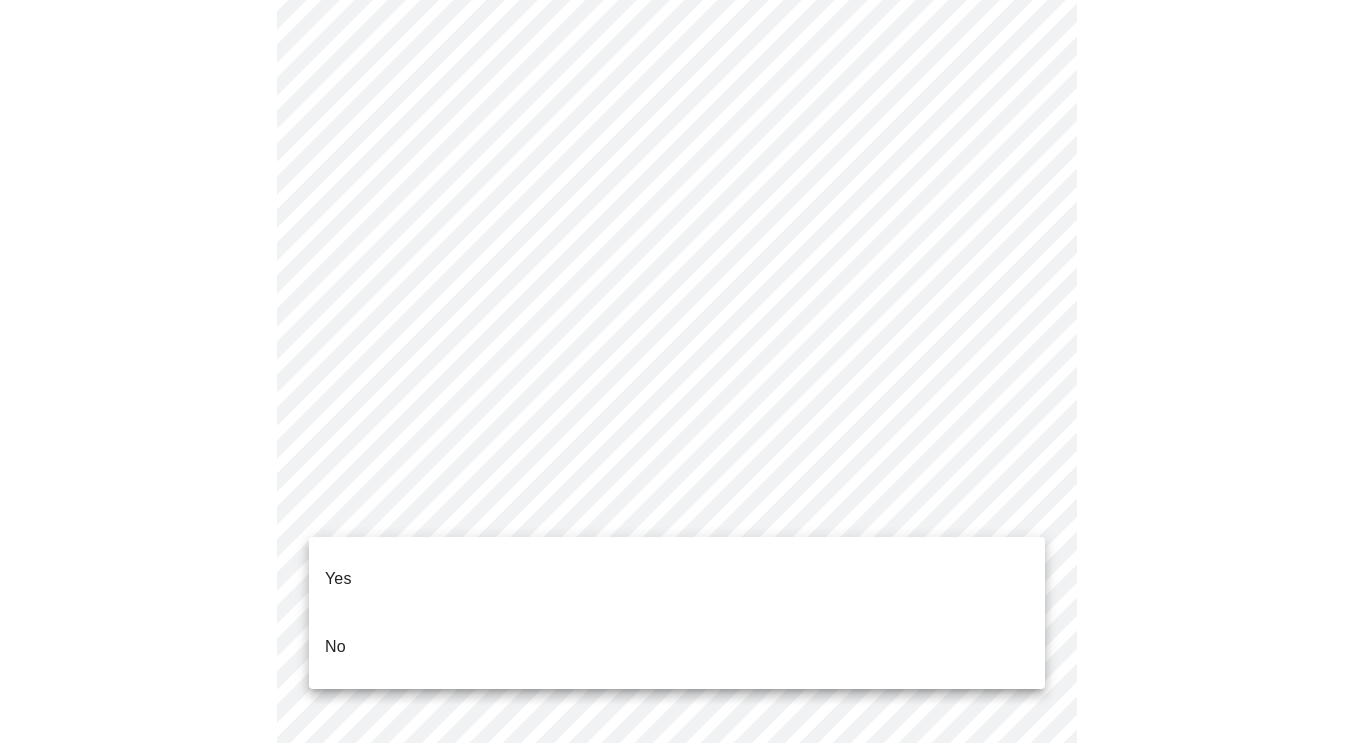 click on "MyMenopauseRx Appointments Messaging Labs Uploads Medications Community Refer a Friend Hi [FIRST]   Intake Questions for Tue, Aug 5th 2025 @ 5:40pm-6:00pm 4  /  13 Settings Billing Invoices Log out Yes
No" at bounding box center [684, -131] 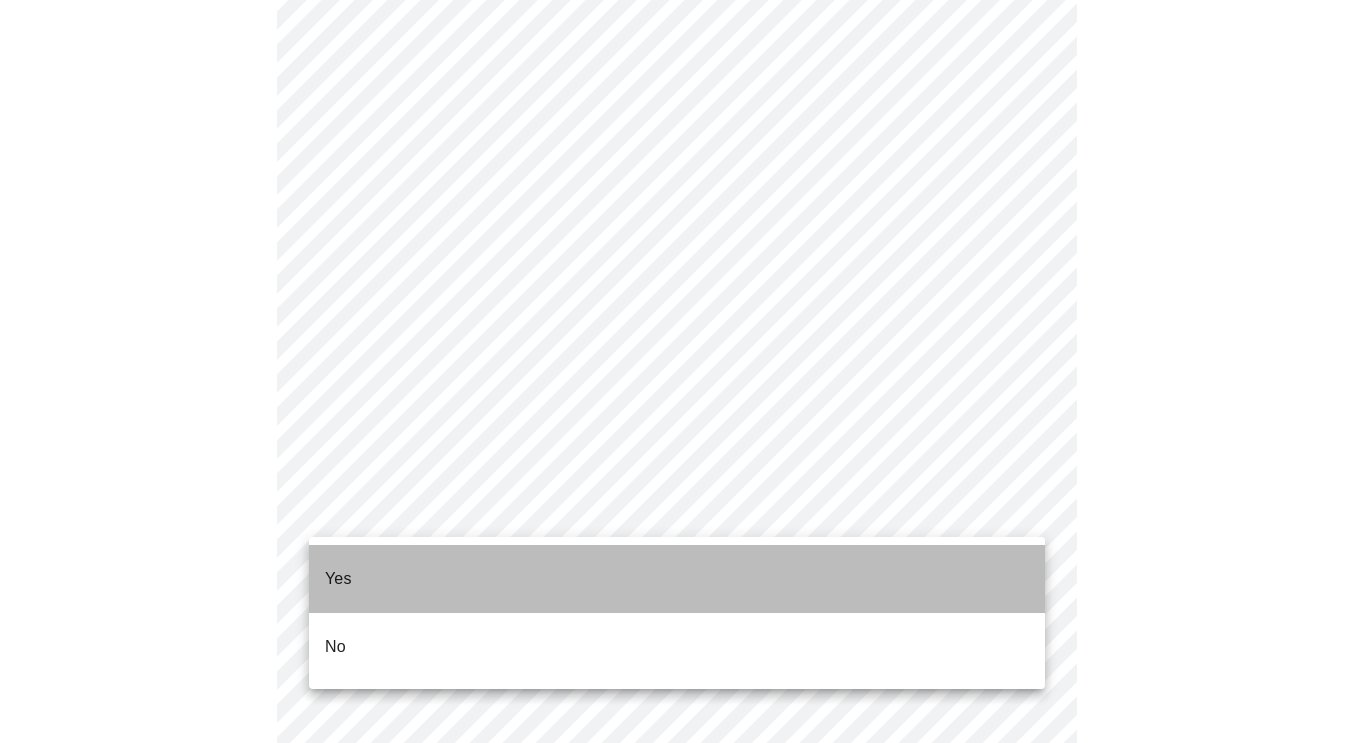 click on "Yes" at bounding box center [677, 579] 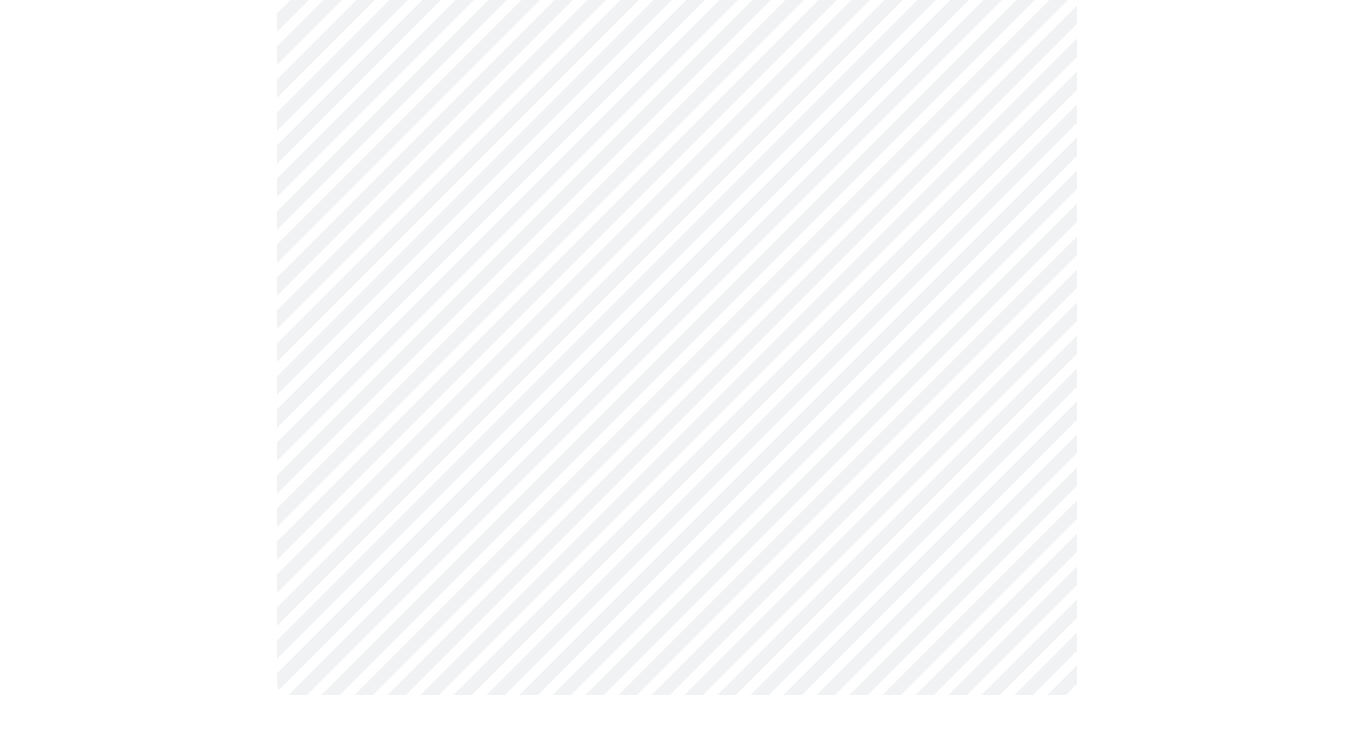 scroll, scrollTop: 0, scrollLeft: 0, axis: both 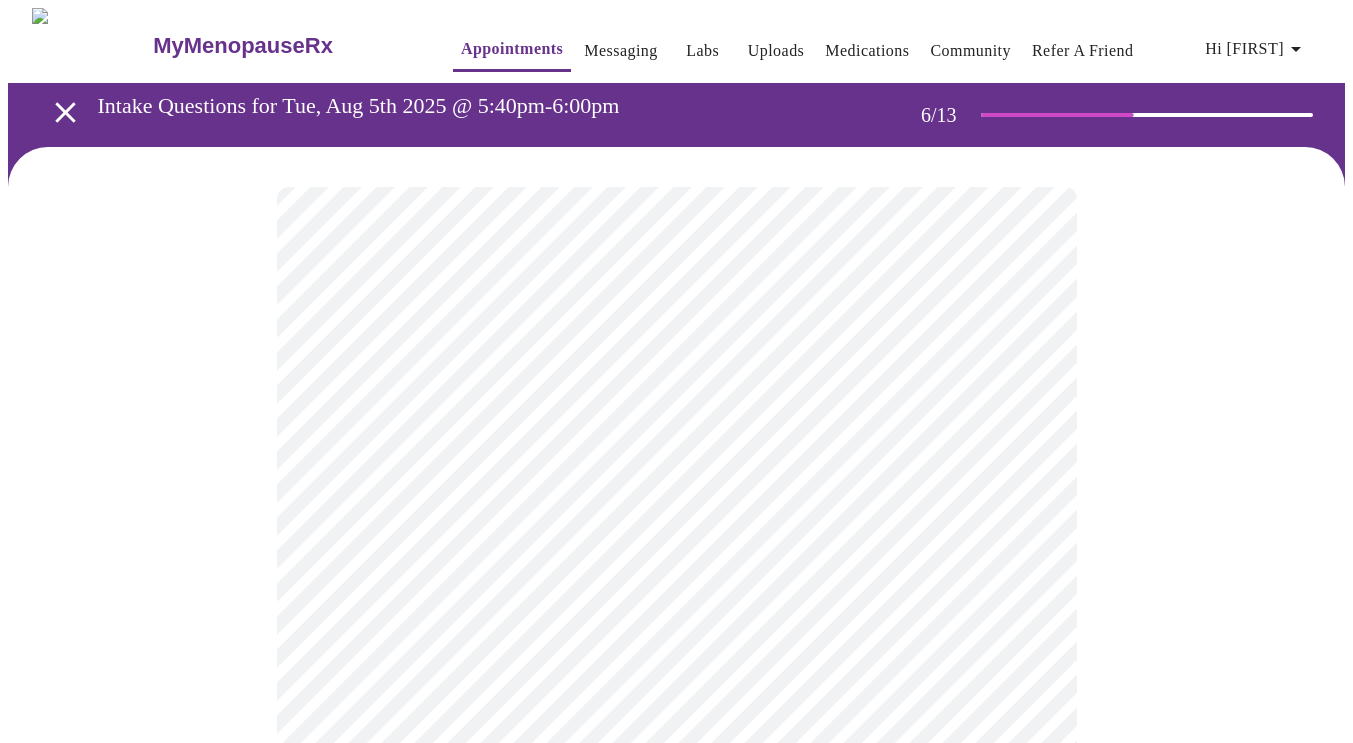 click at bounding box center [676, 605] 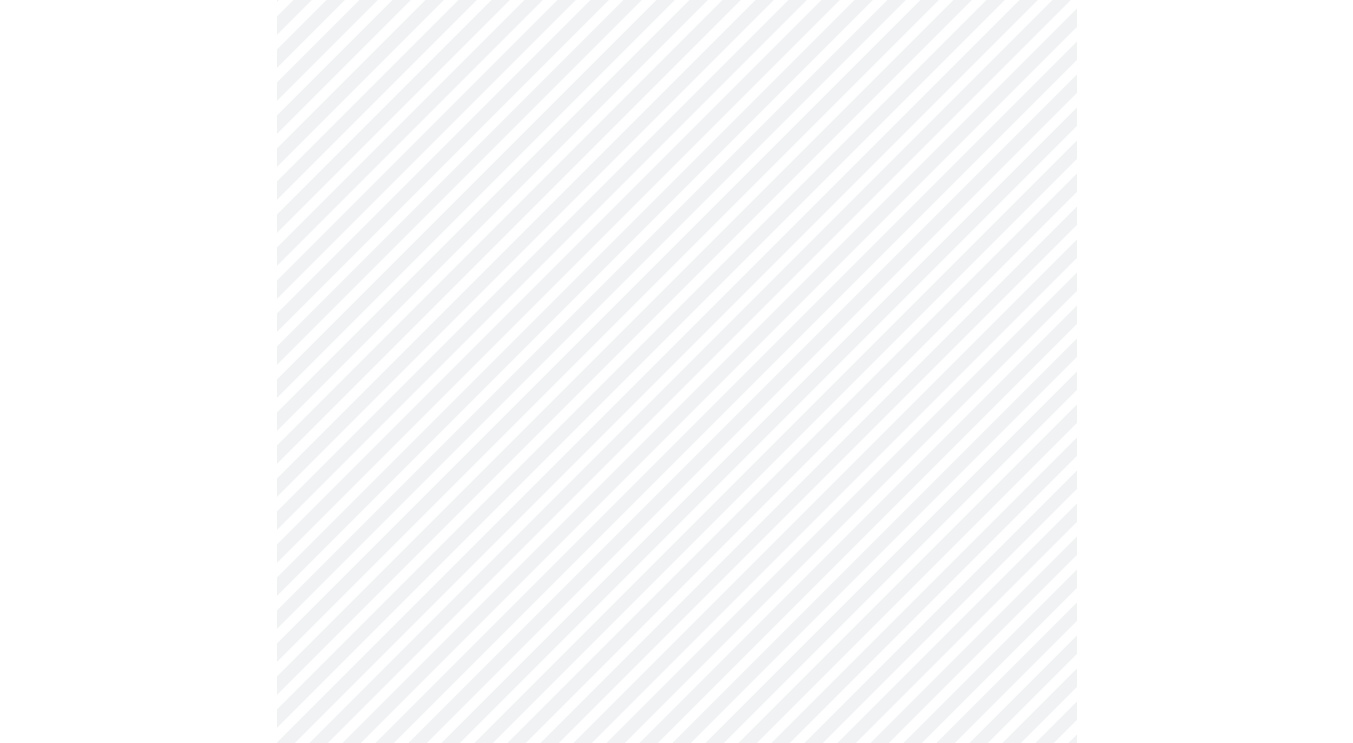 scroll, scrollTop: 5376, scrollLeft: 0, axis: vertical 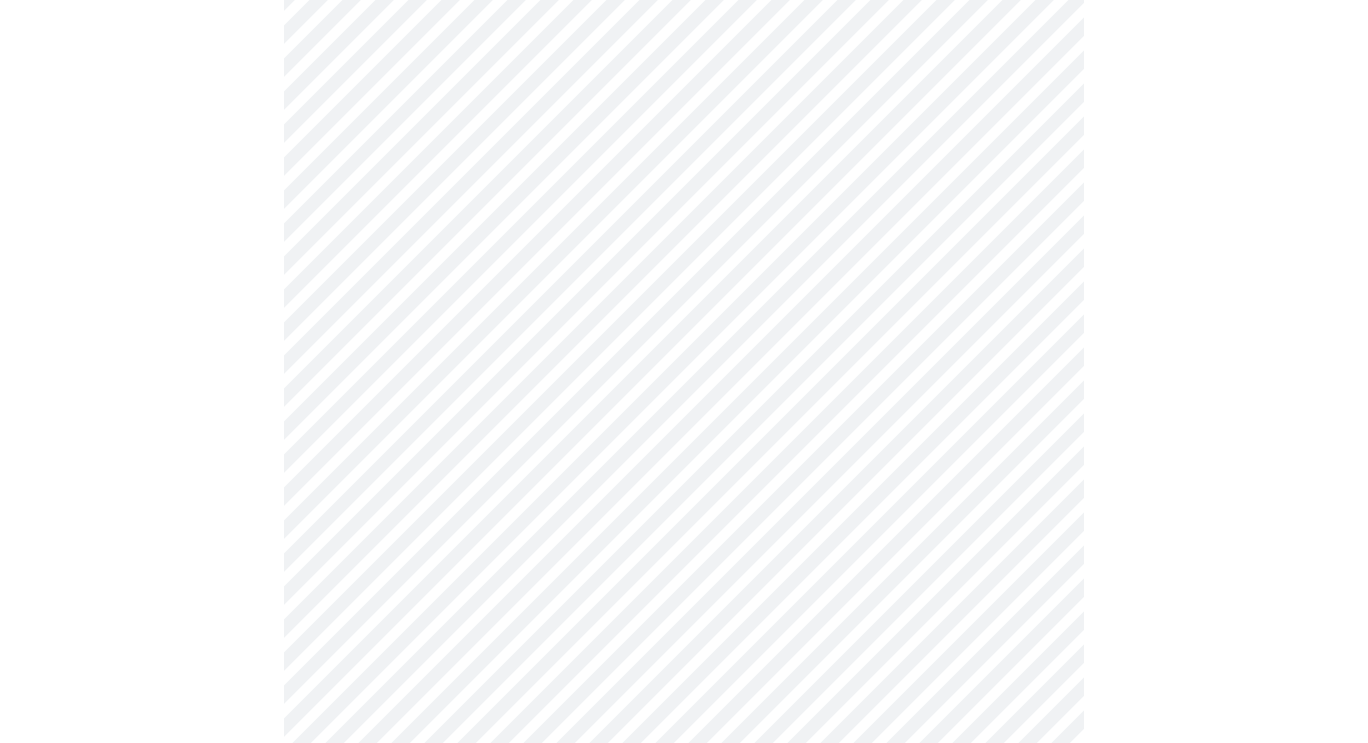 click on "MyMenopauseRx Appointments Messaging Labs Uploads Medications Community Refer a Friend Hi [FIRST]   Intake Questions for Tue, Aug 5th 2025 @ 5:40pm-6:00pm 7  /  13 Settings Billing Invoices Log out" at bounding box center (684, -2183) 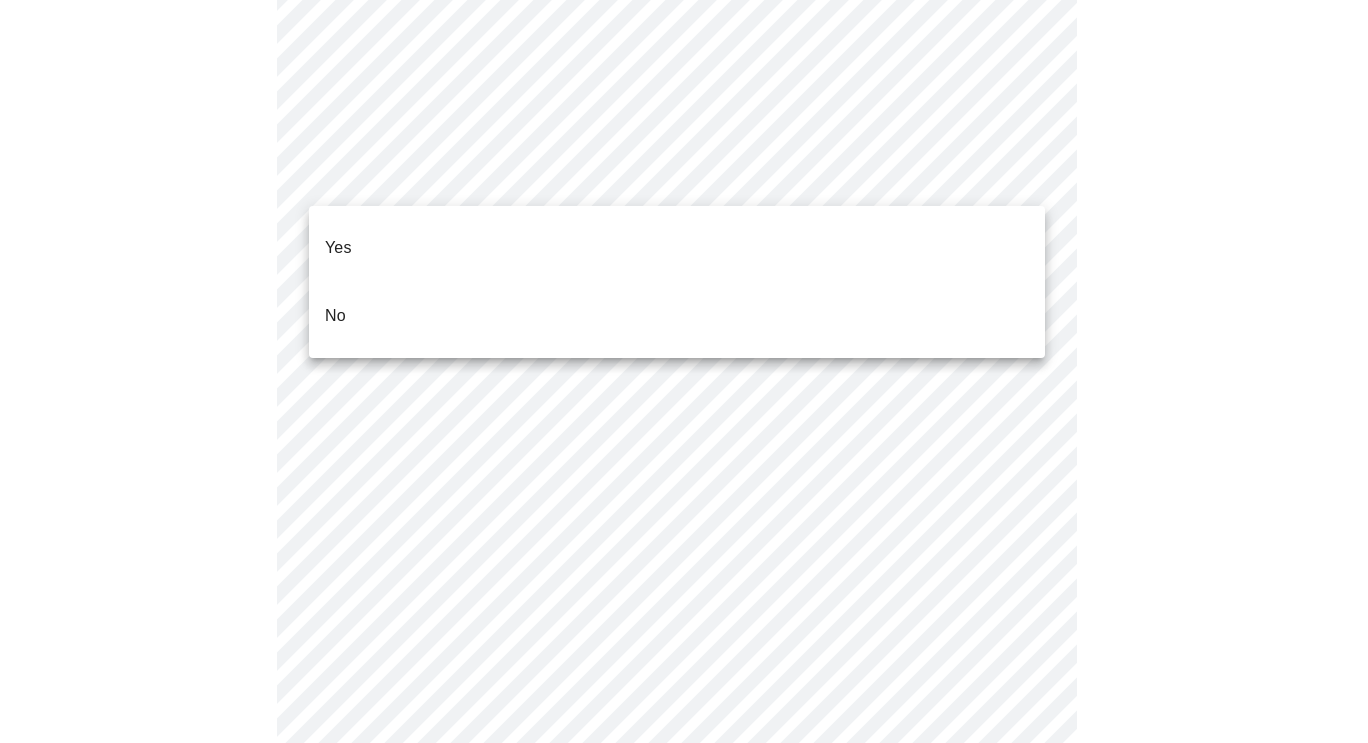 click on "No" at bounding box center [677, 316] 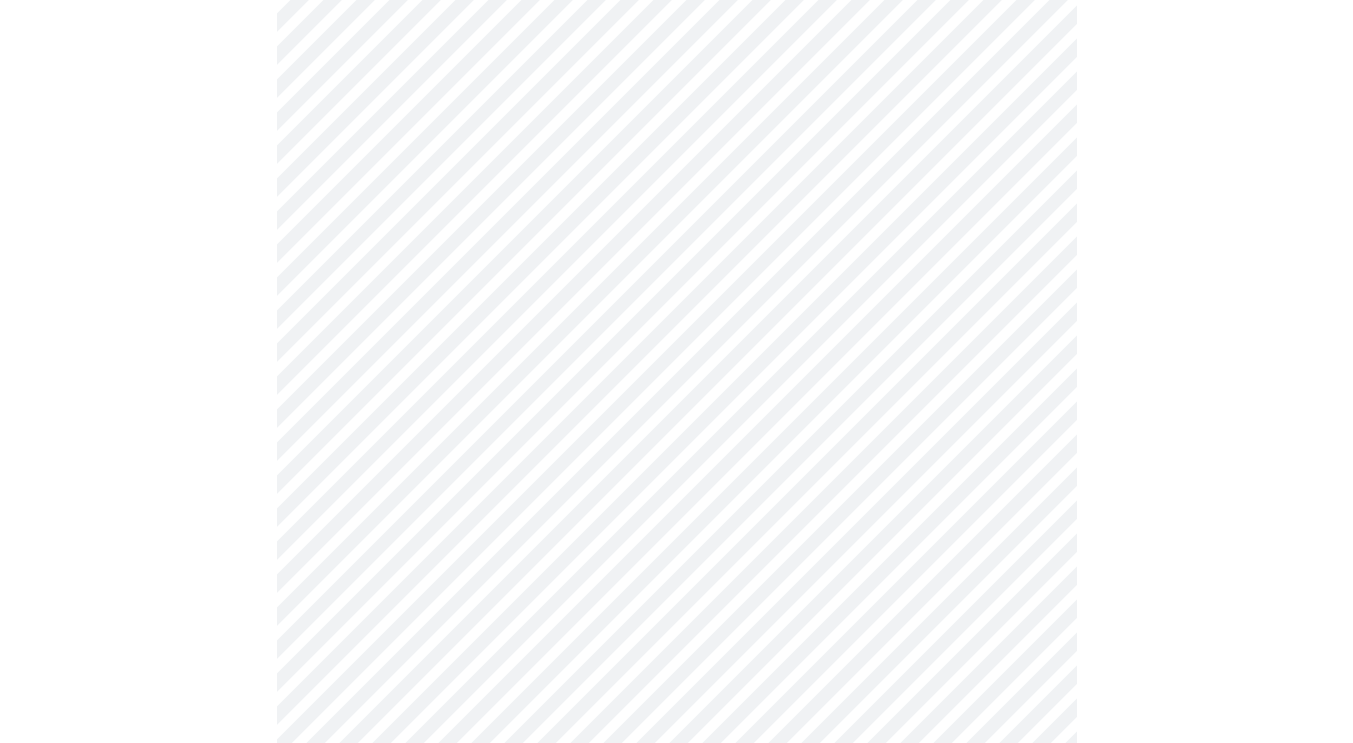 scroll, scrollTop: 5524, scrollLeft: 0, axis: vertical 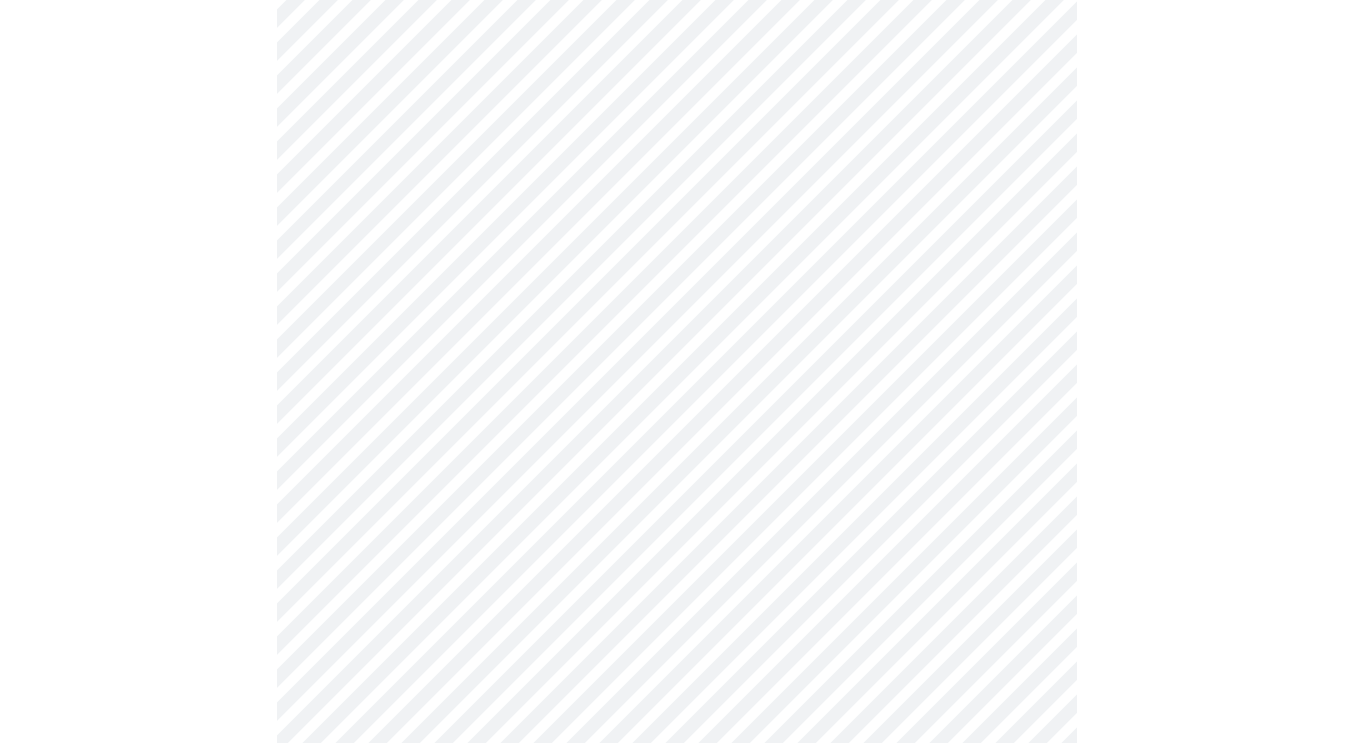 click at bounding box center (676, -2289) 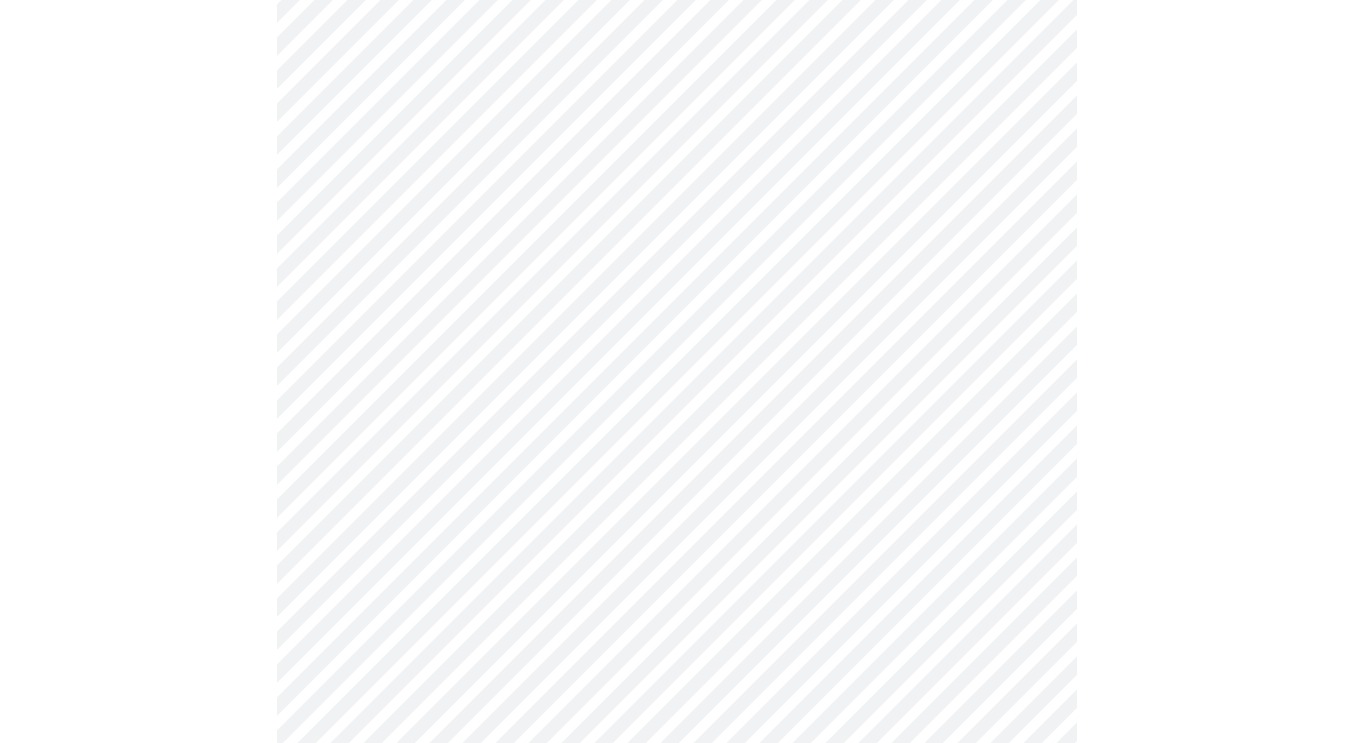 scroll, scrollTop: 1841, scrollLeft: 0, axis: vertical 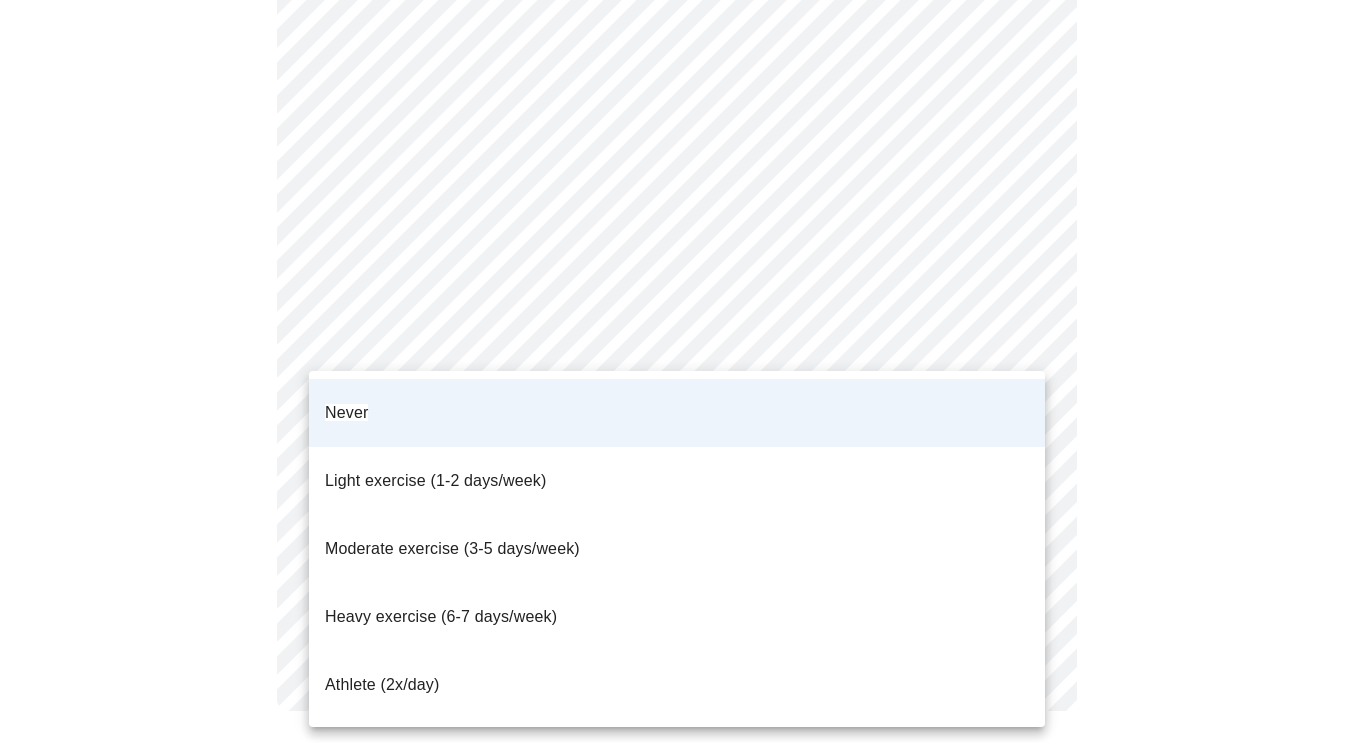 click on "MyMenopauseRx Appointments Messaging Labs Uploads Medications Community Refer a Friend Hi [FIRST]   Intake Questions for Tue, Aug 5th 2025 @ 5:40pm-6:00pm 10  /  13 Settings Billing Invoices Log out Never
Light exercise (1-2 days/week)
Moderate exercise (3-5 days/week)
Heavy exercise (6-7 days/week)
Athlete (2x/day)" at bounding box center [684, -541] 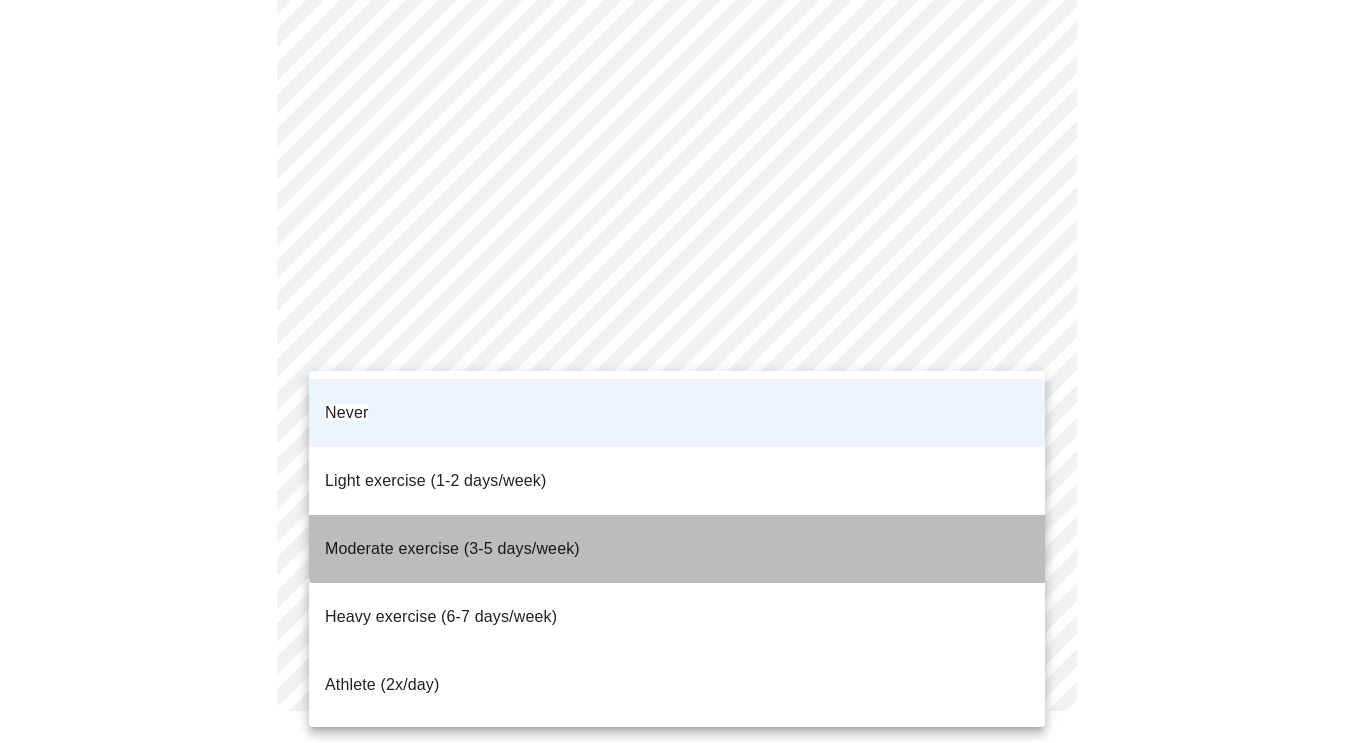 click on "Moderate exercise (3-5 days/week)" at bounding box center (677, 549) 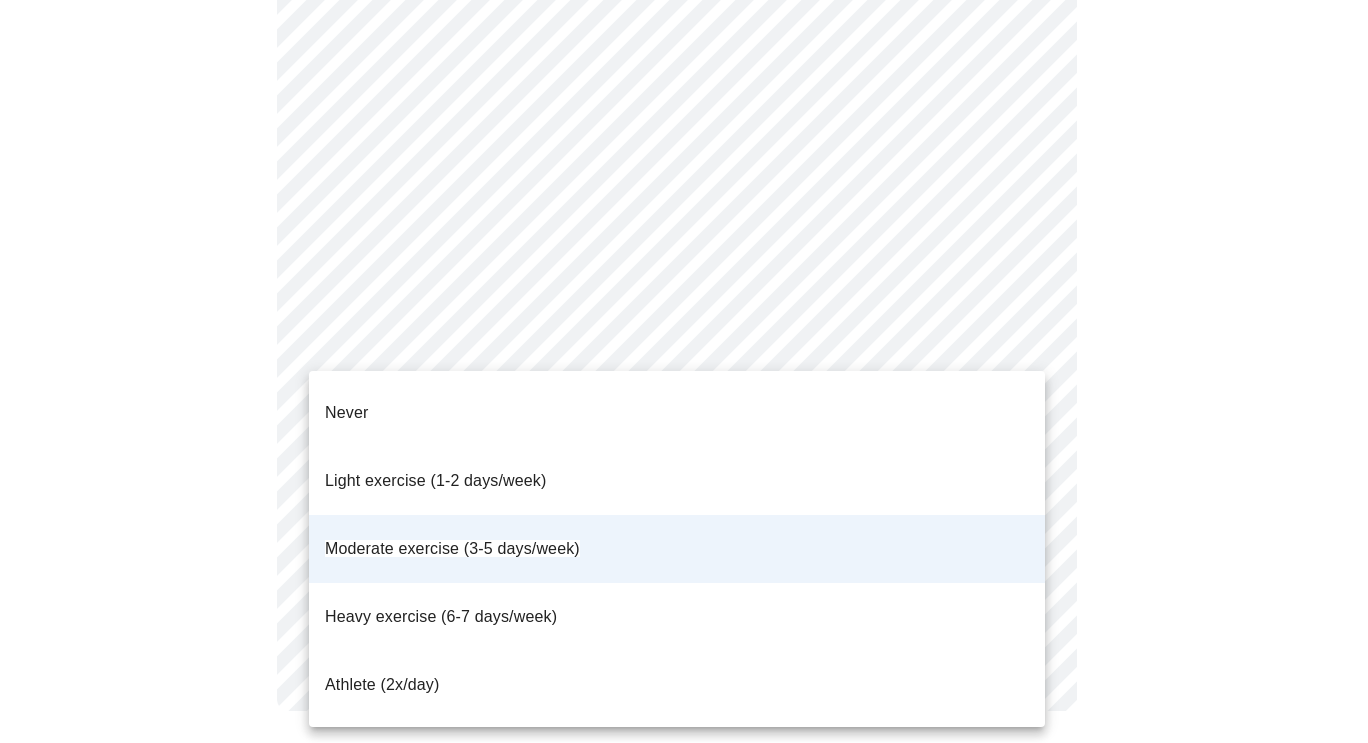 click on "MyMenopauseRx Appointments Messaging Labs Uploads Medications Community Refer a Friend Hi [FIRST]   Intake Questions for Tue, Aug 5th 2025 @ 5:40pm-6:00pm 10  /  13 Settings Billing Invoices Log out Never
Light exercise (1-2 days/week)
Moderate exercise (3-5 days/week)
Heavy exercise (6-7 days/week)
Athlete (2x/day)" at bounding box center (684, -541) 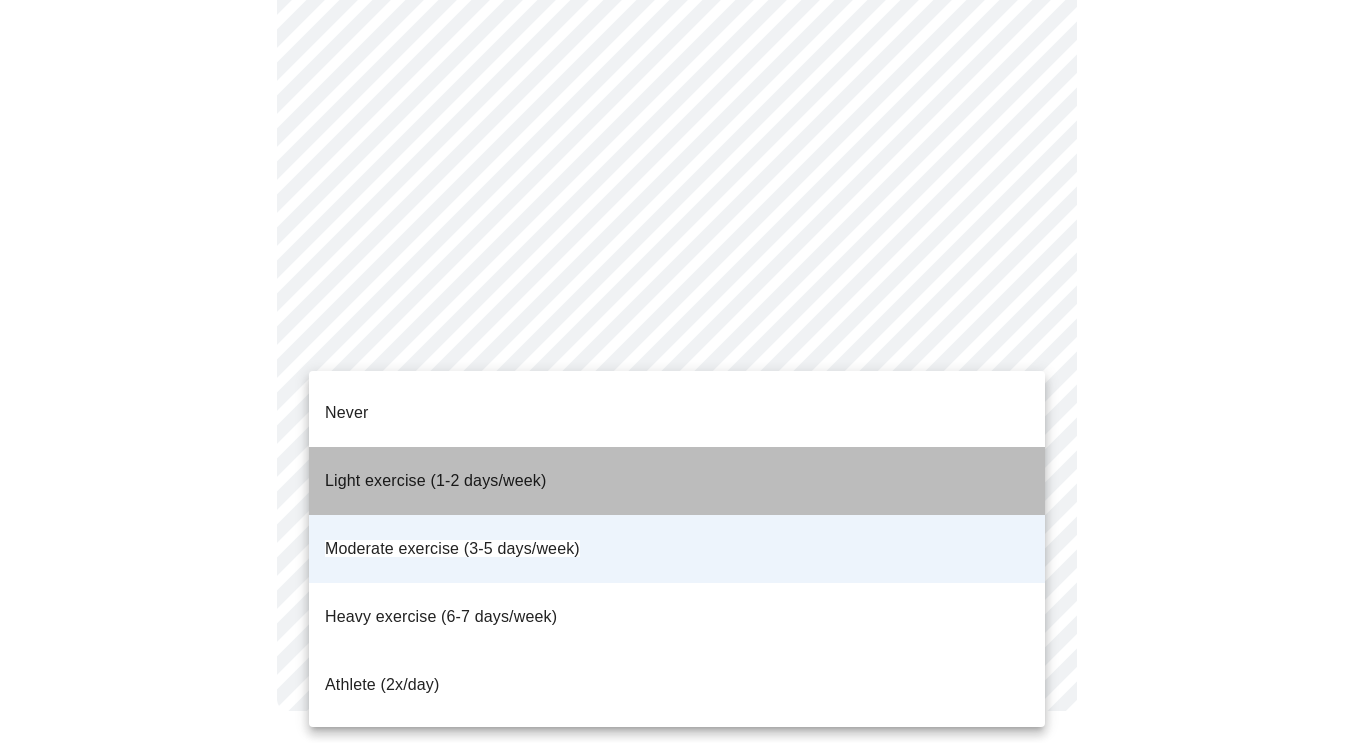 click on "Light exercise (1-2 days/week)" at bounding box center [677, 481] 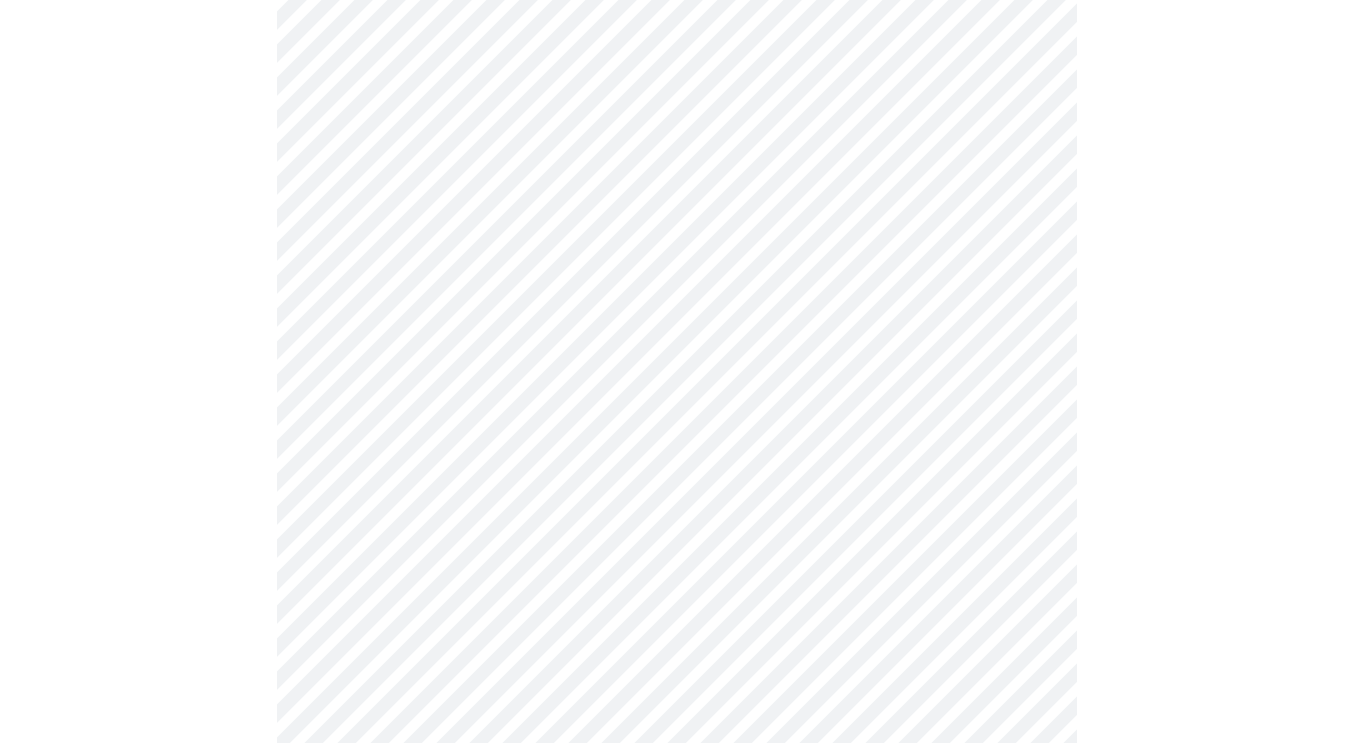 scroll, scrollTop: 1487, scrollLeft: 0, axis: vertical 